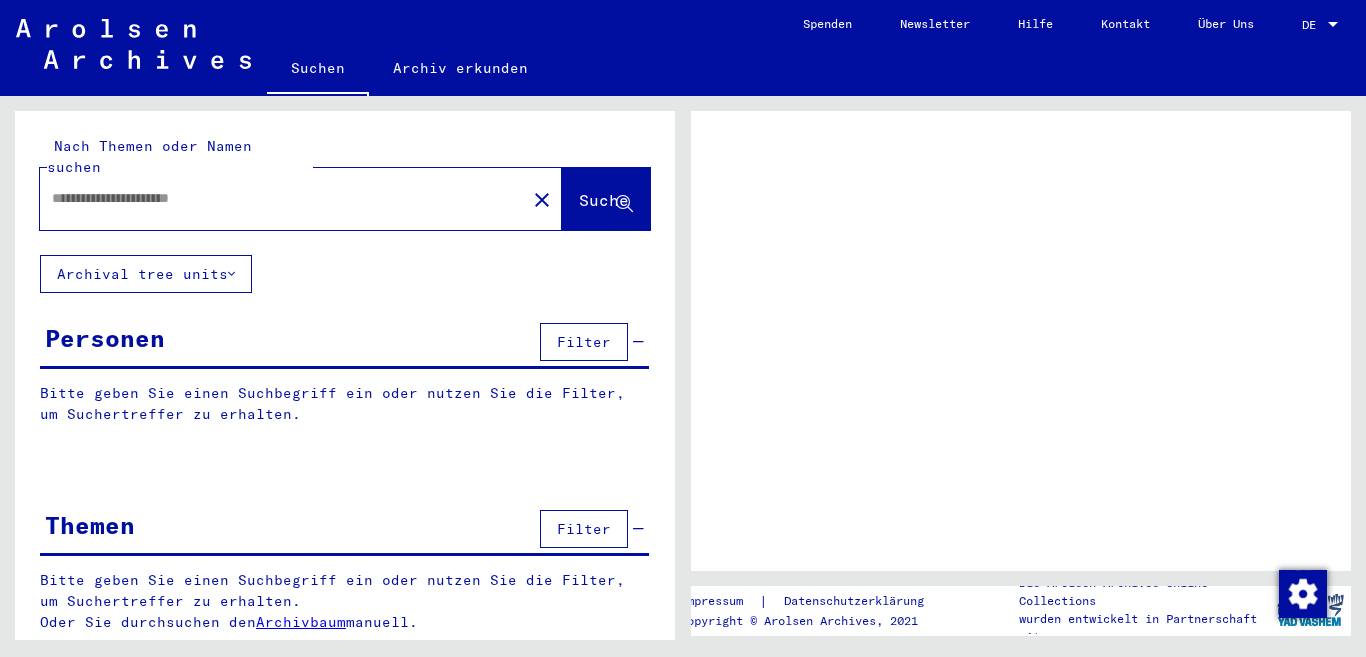 type on "**********" 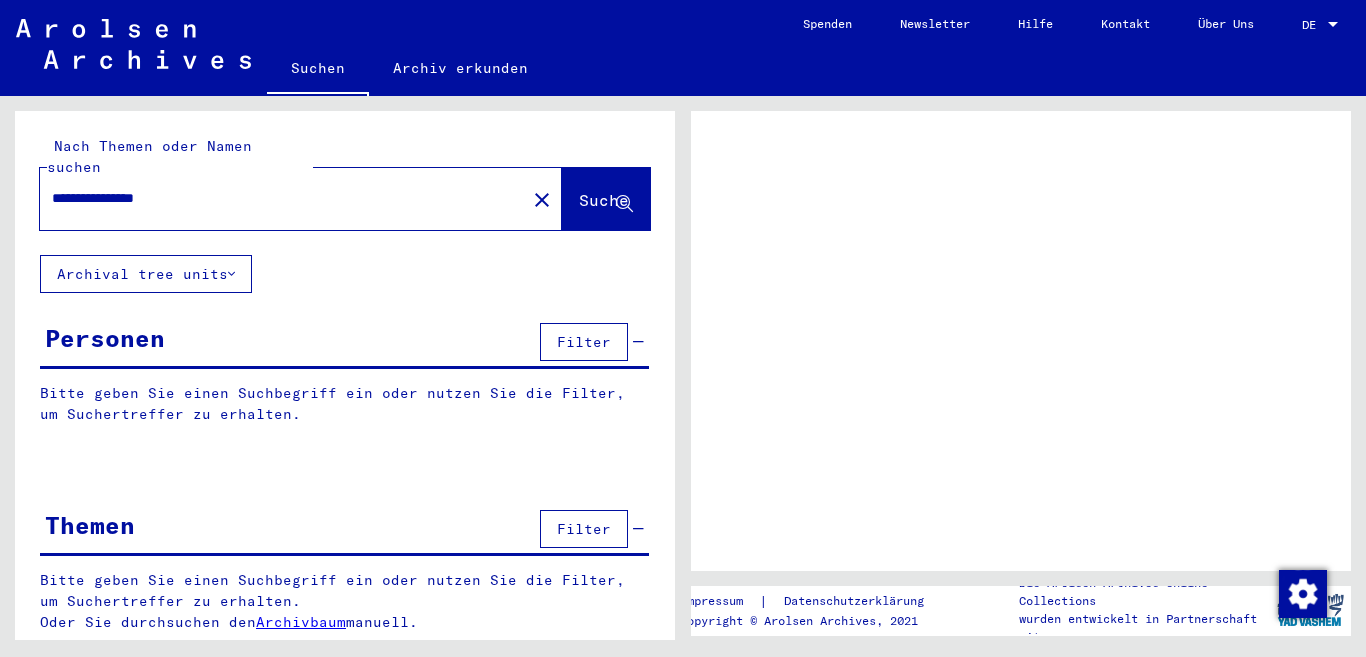 scroll, scrollTop: 0, scrollLeft: 0, axis: both 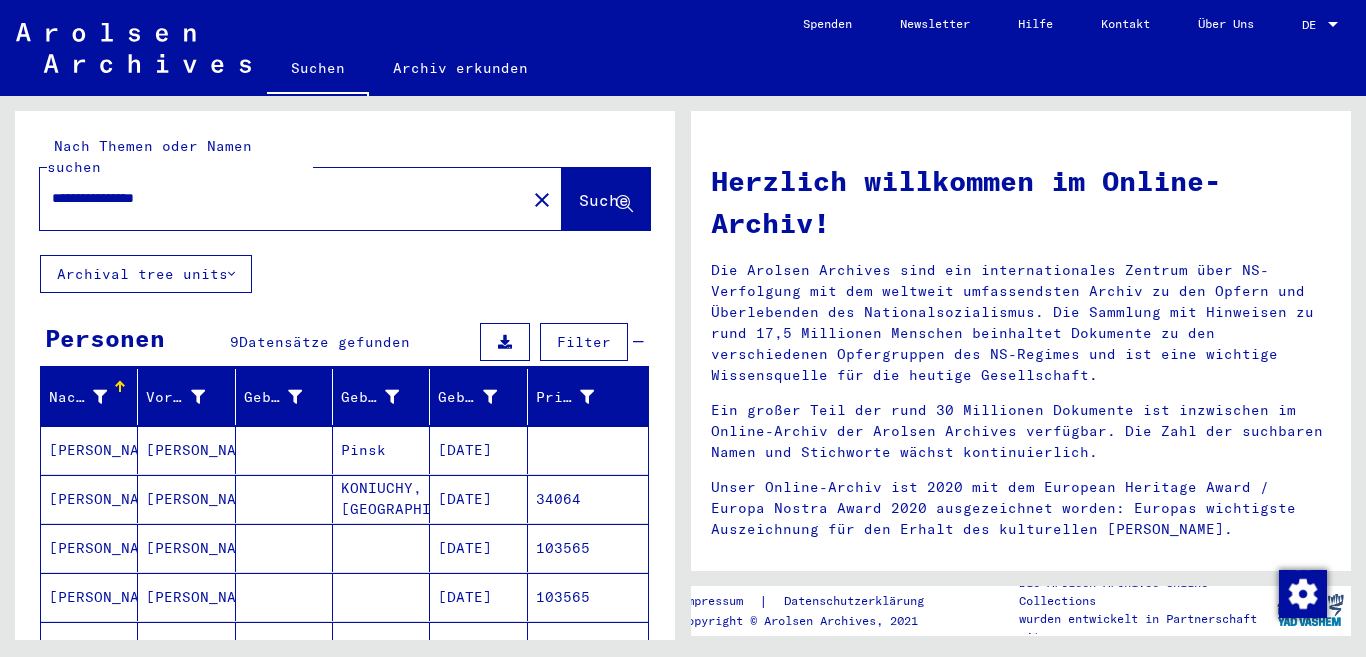 click on "**********" 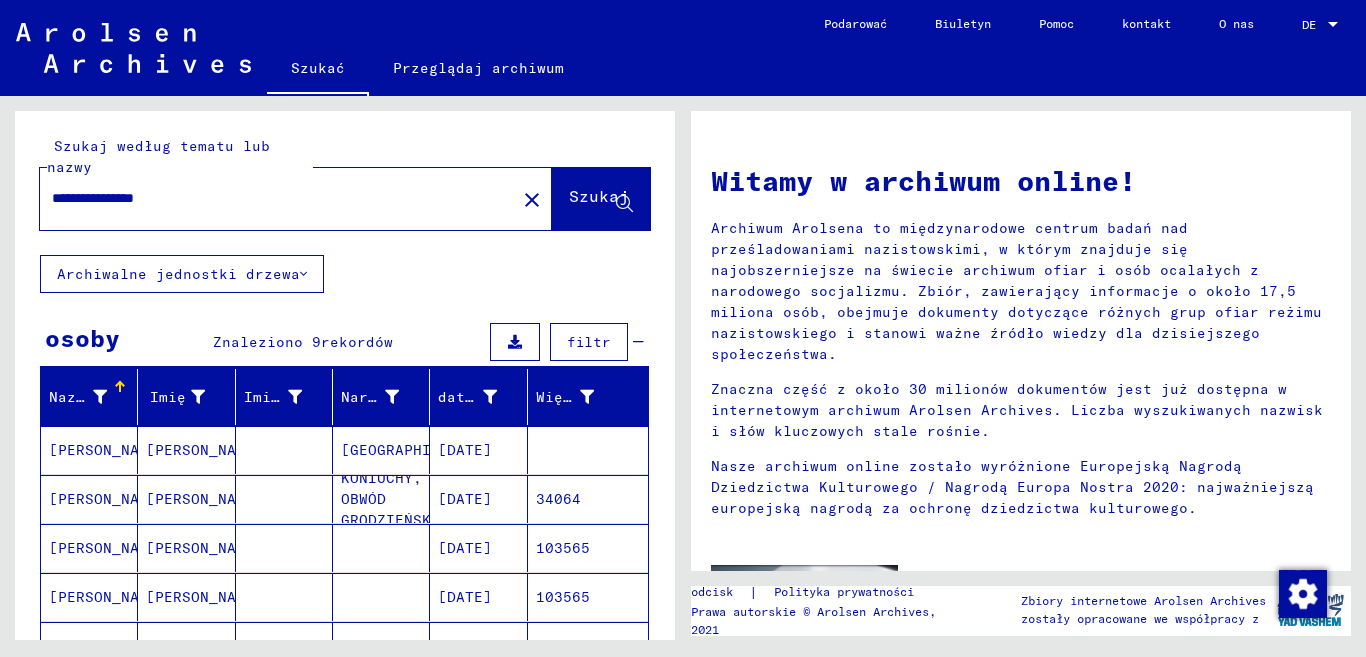scroll, scrollTop: 476, scrollLeft: 0, axis: vertical 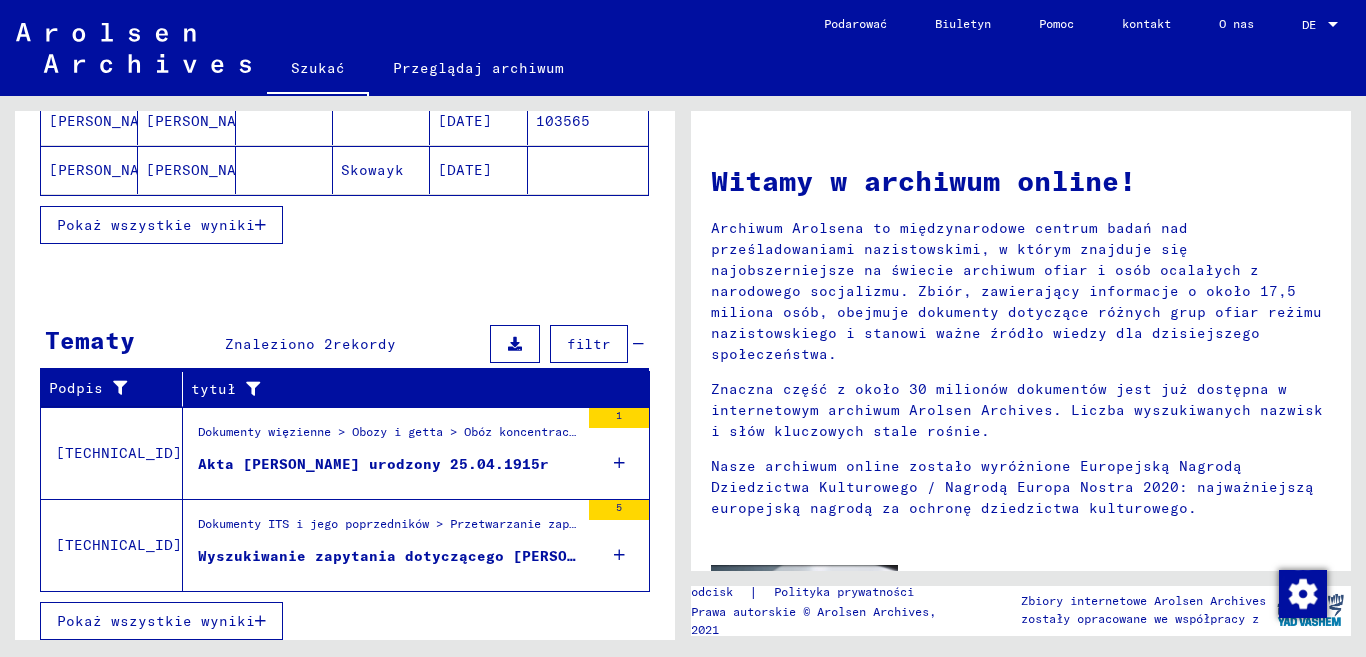 click on "Pokaż wszystkie wyniki" at bounding box center [156, 225] 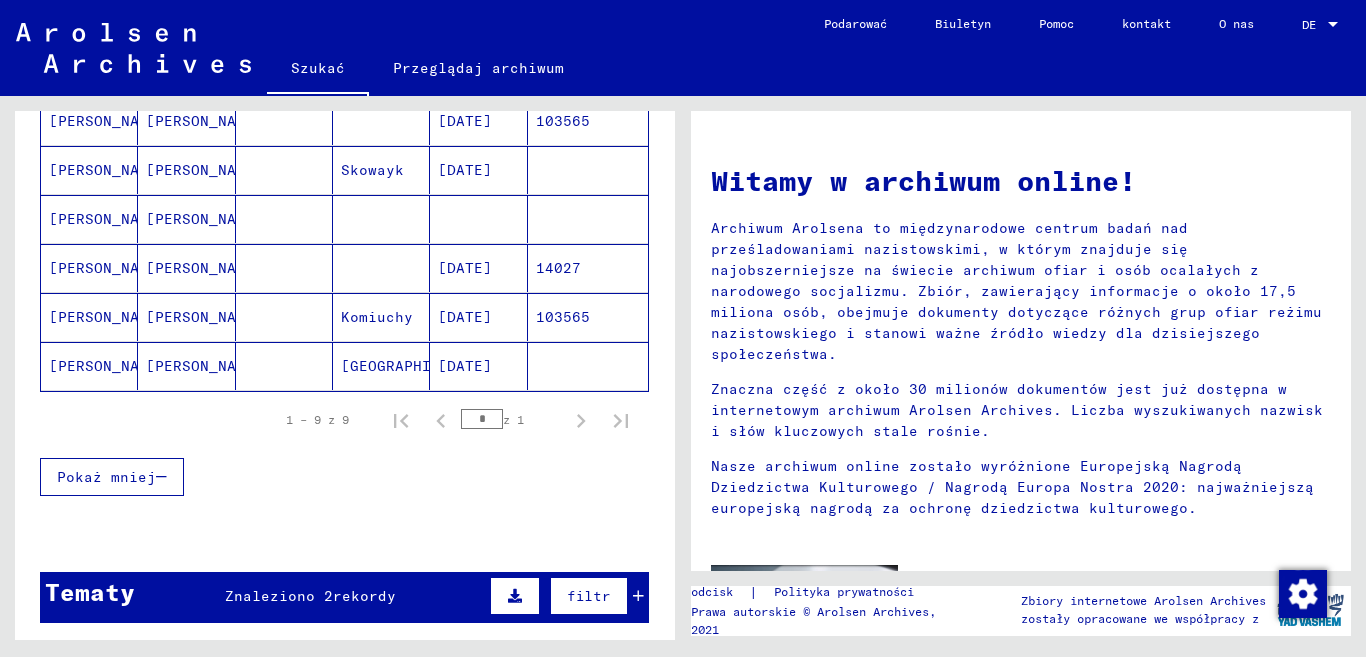 scroll, scrollTop: 0, scrollLeft: 0, axis: both 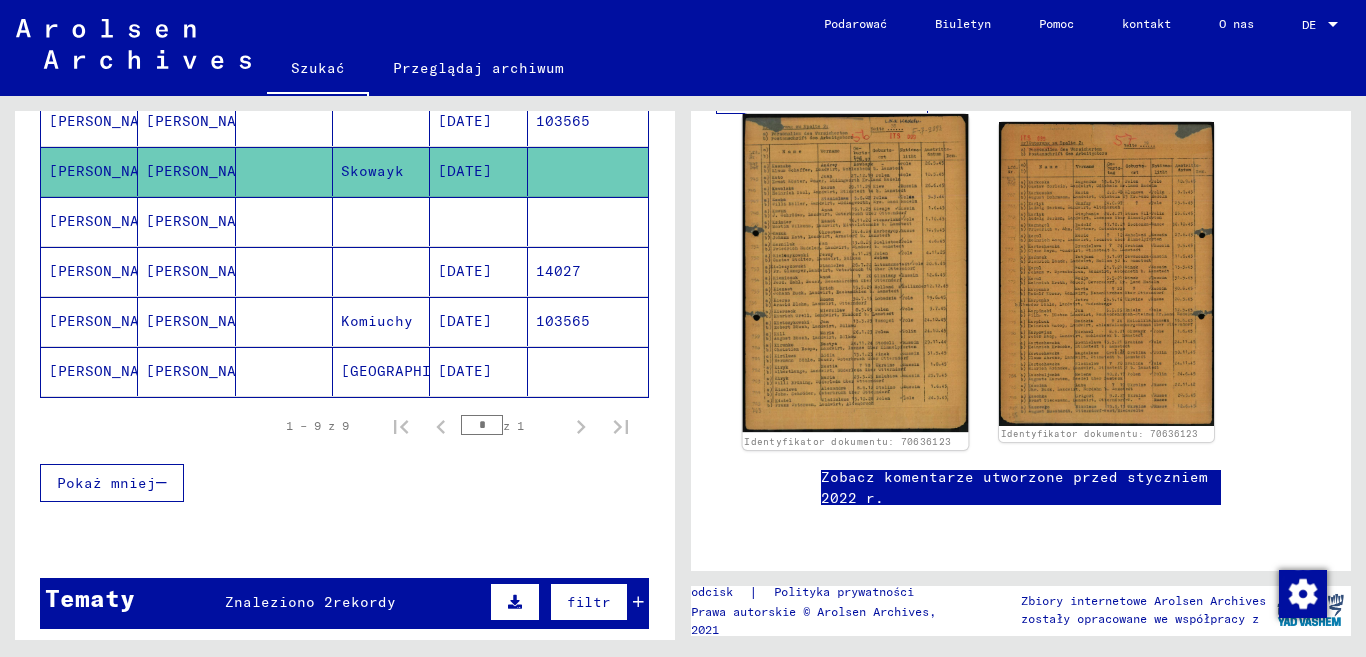 click 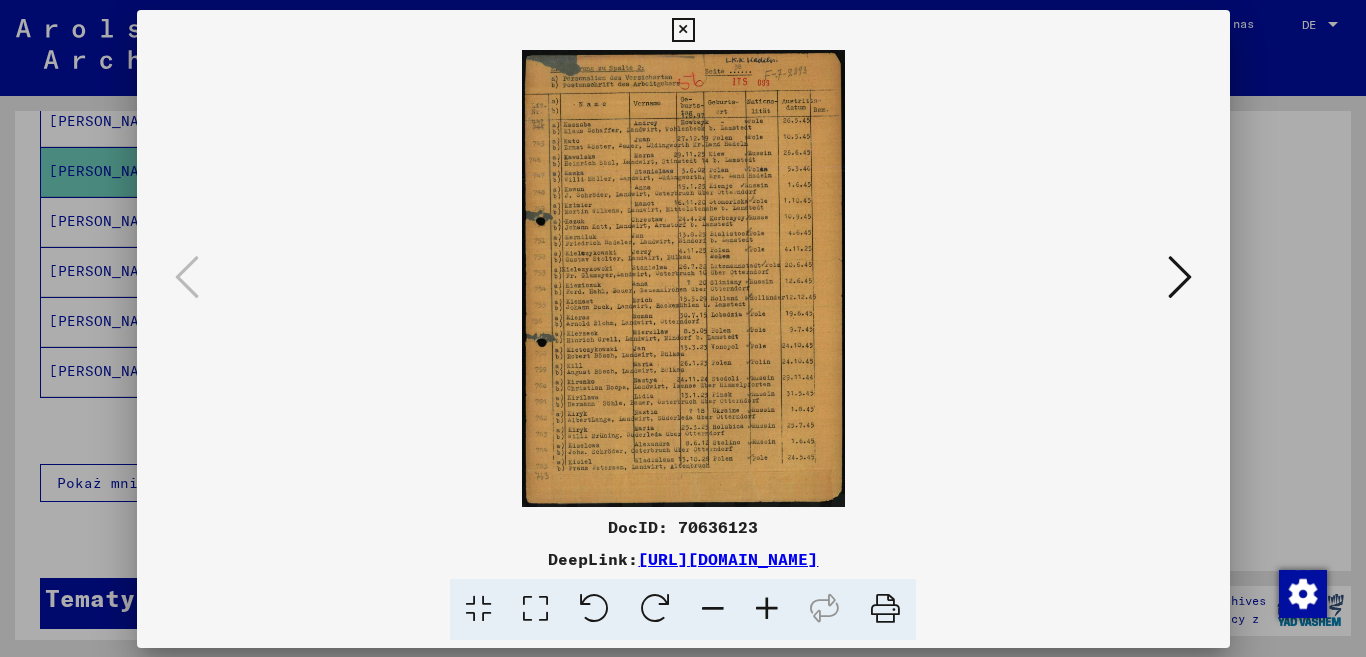 click at bounding box center [683, 278] 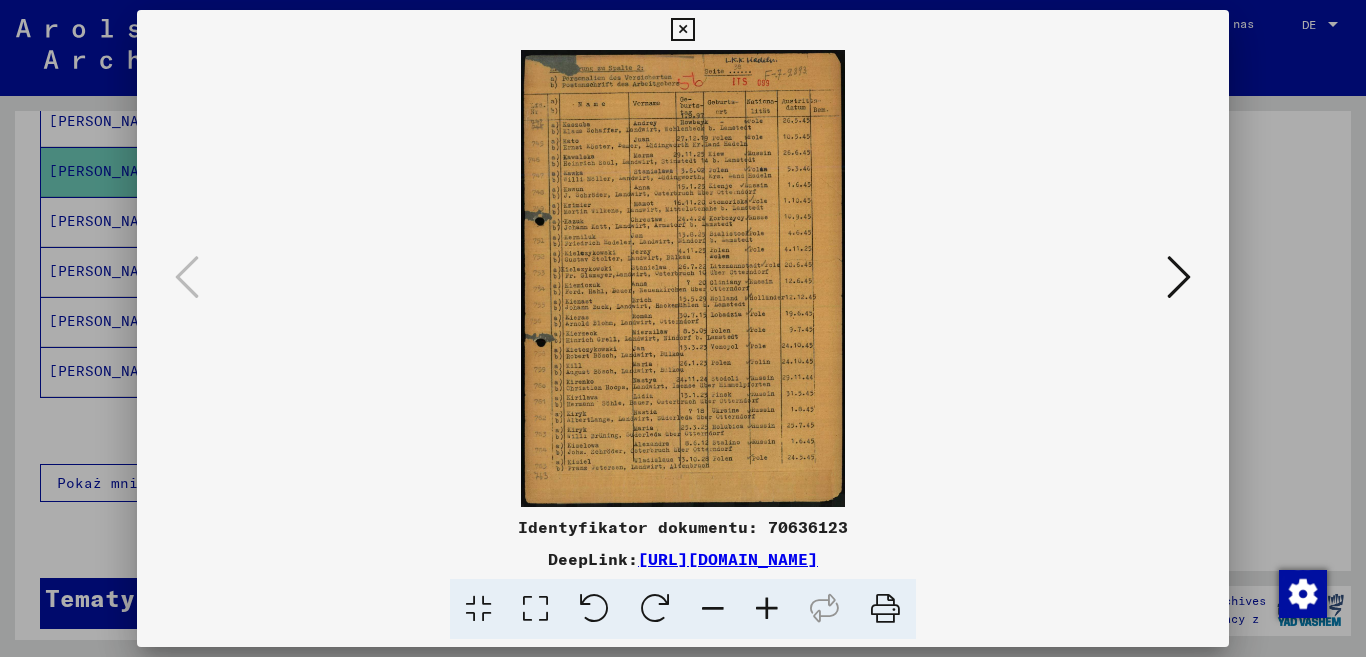 click at bounding box center (767, 609) 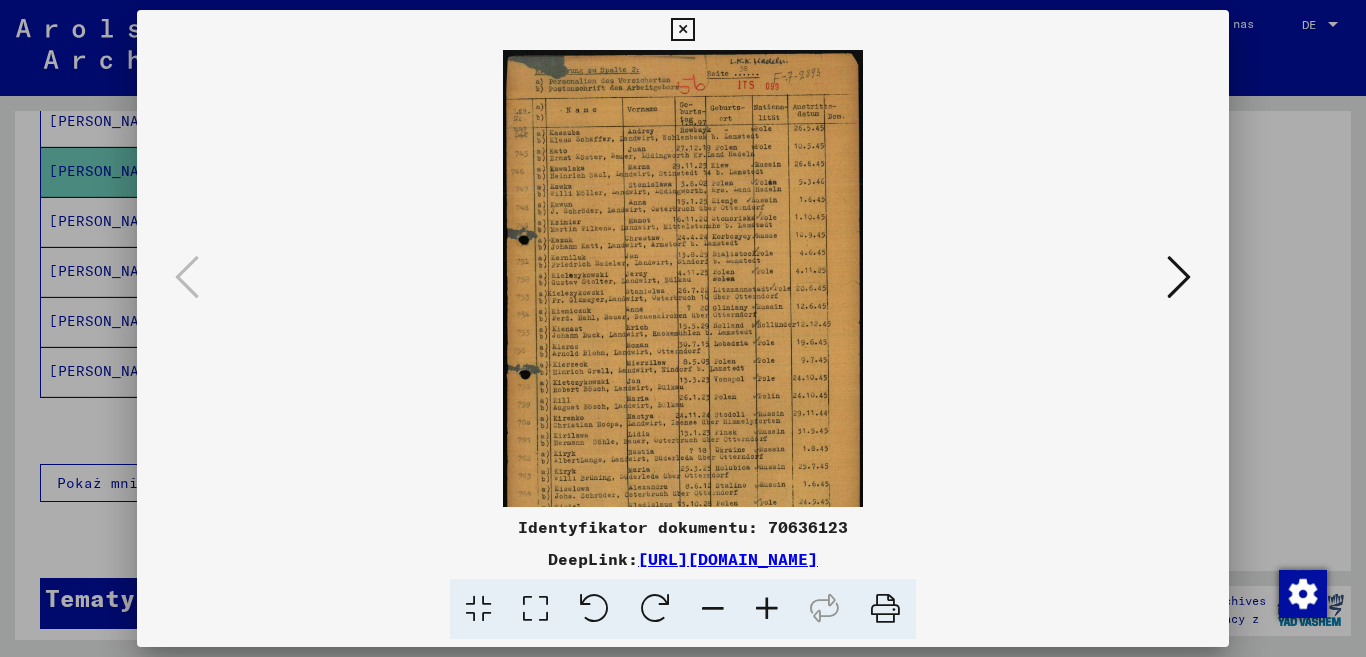 click at bounding box center [767, 609] 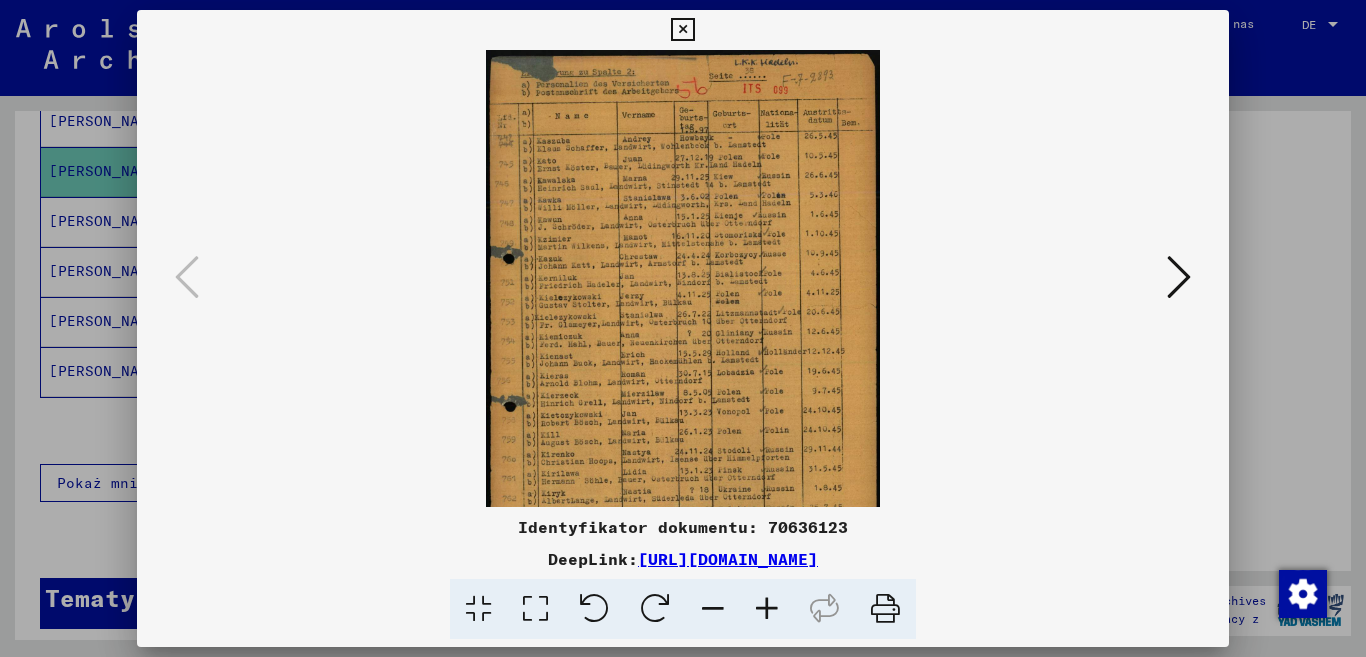 click at bounding box center (767, 609) 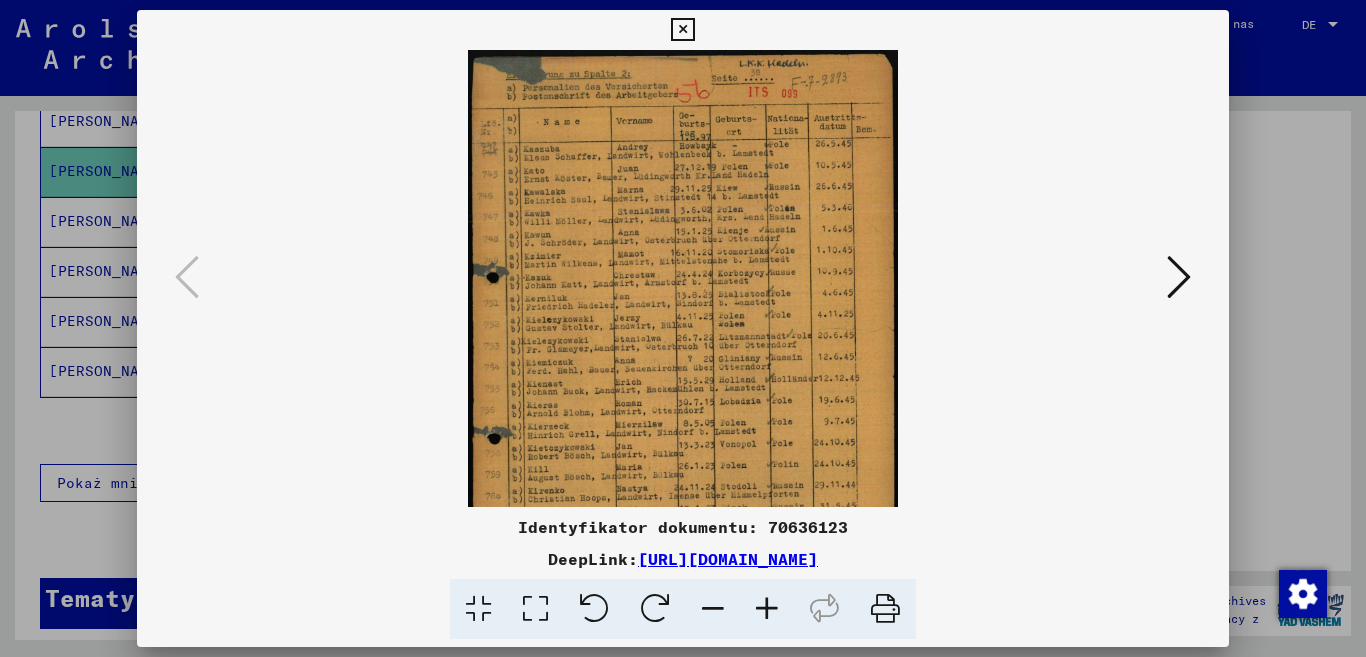 click at bounding box center (767, 609) 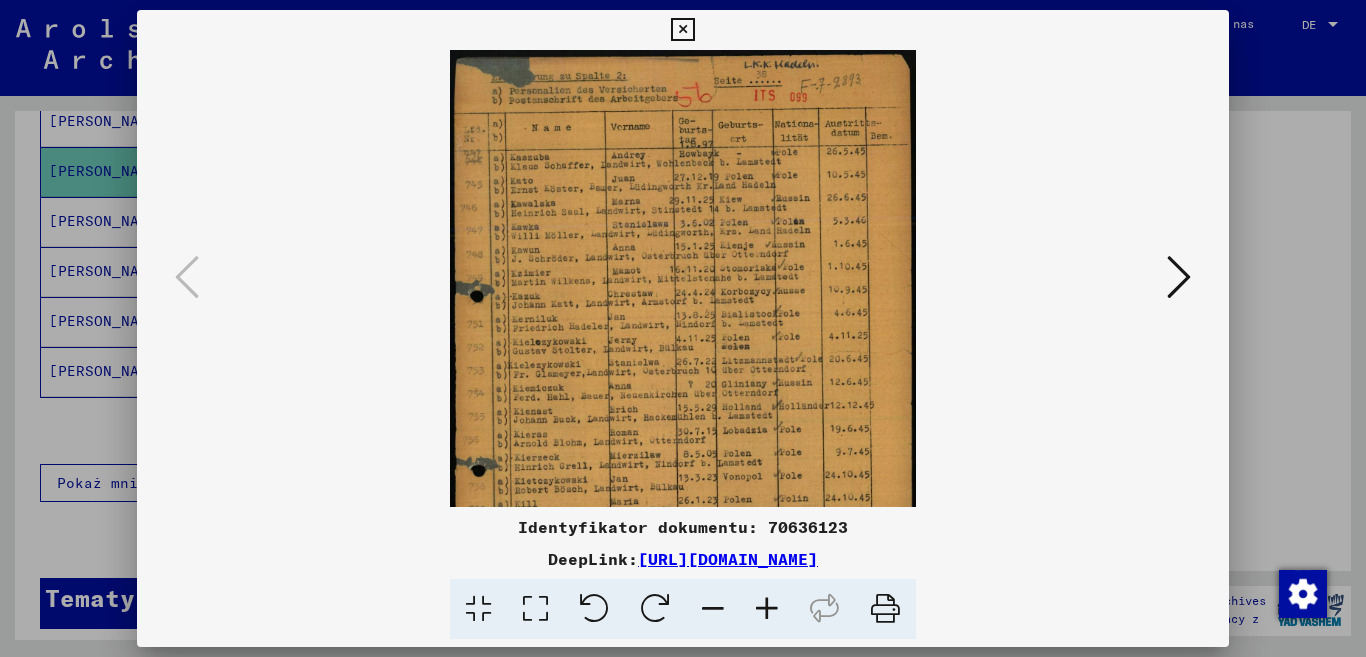 click at bounding box center (767, 609) 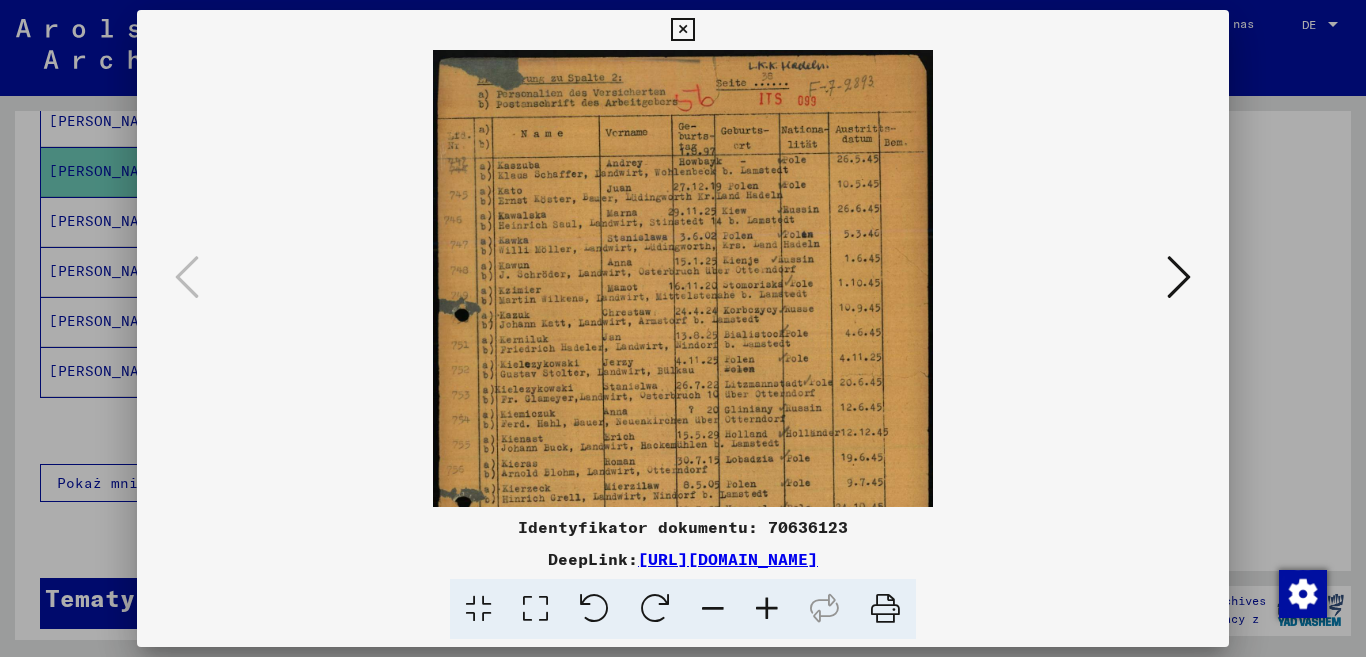 click at bounding box center [767, 609] 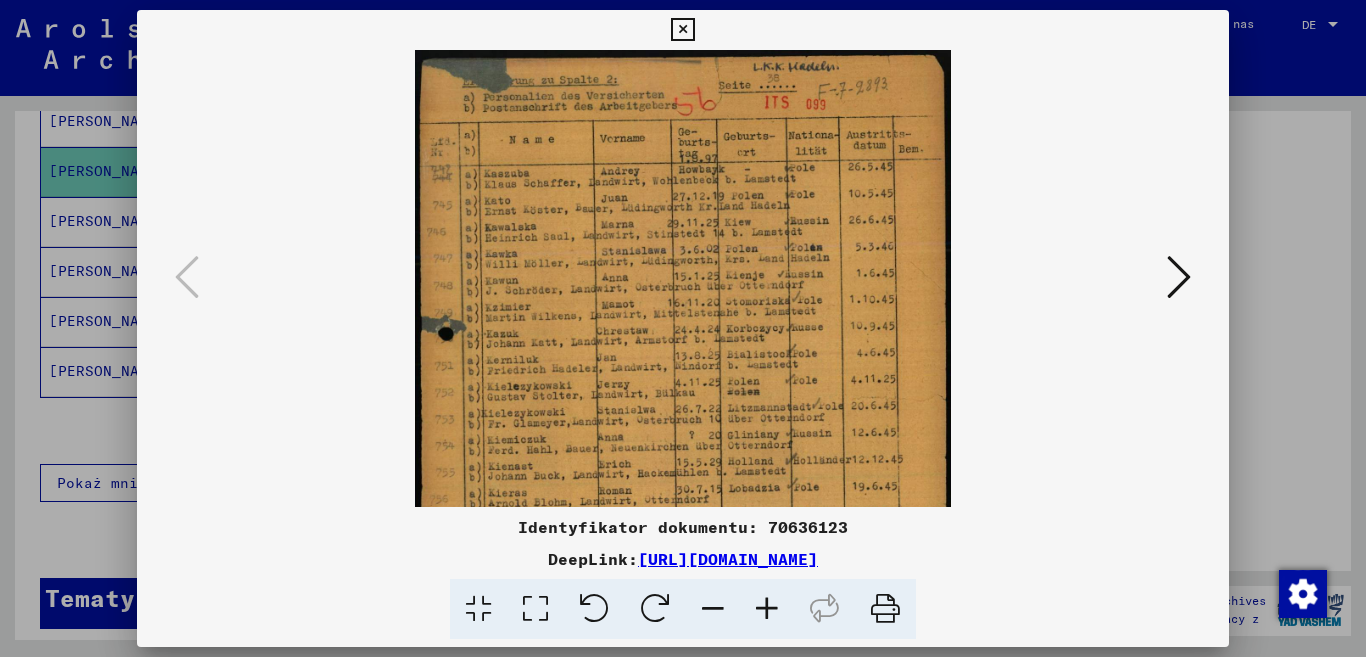 click at bounding box center (767, 609) 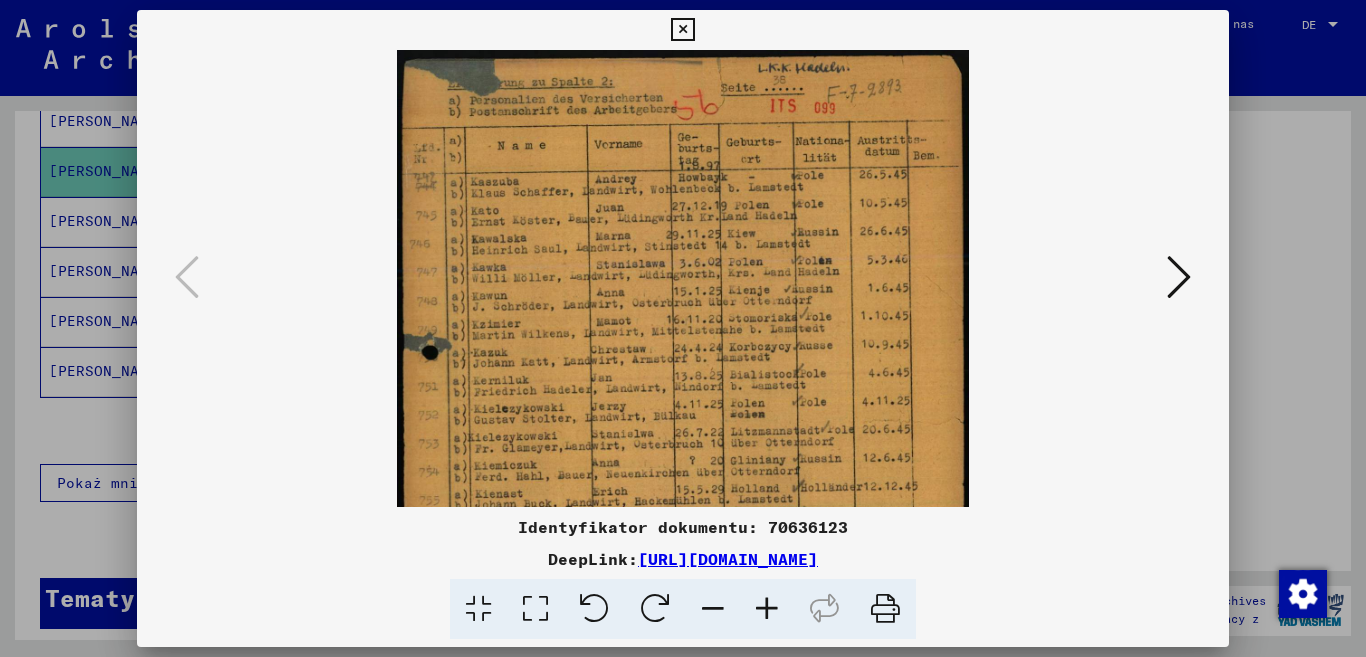click at bounding box center (767, 609) 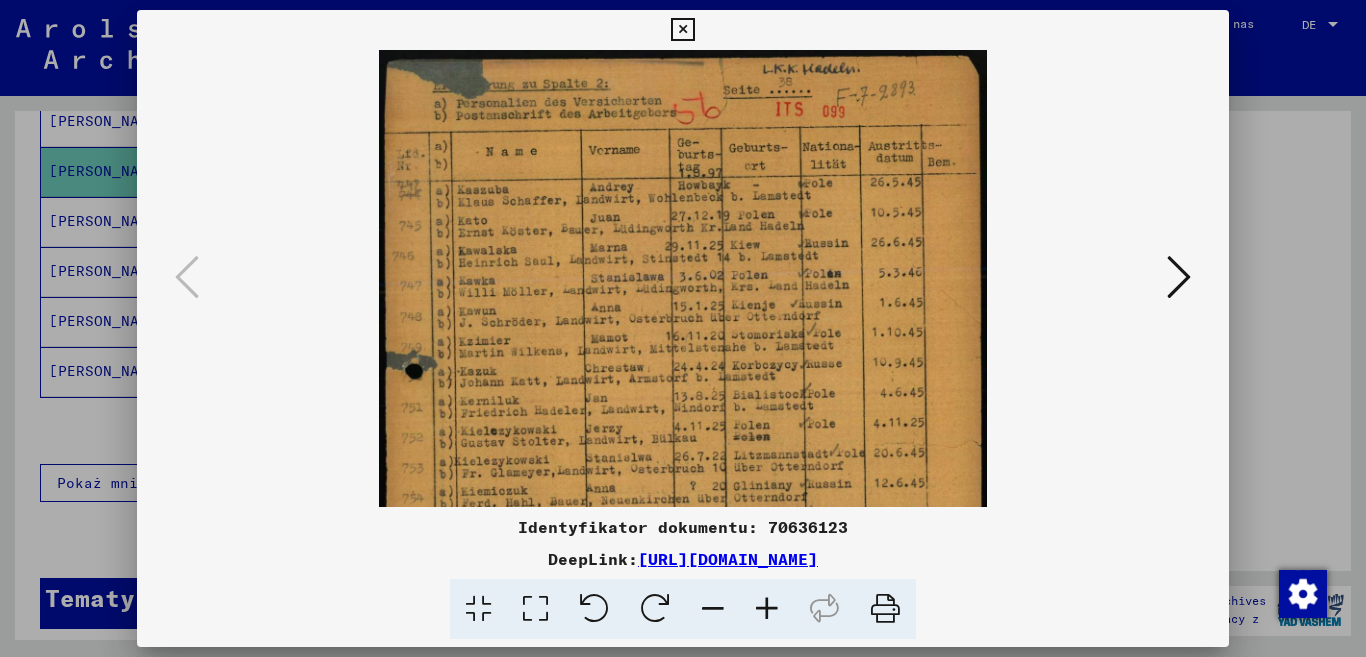 click at bounding box center (767, 609) 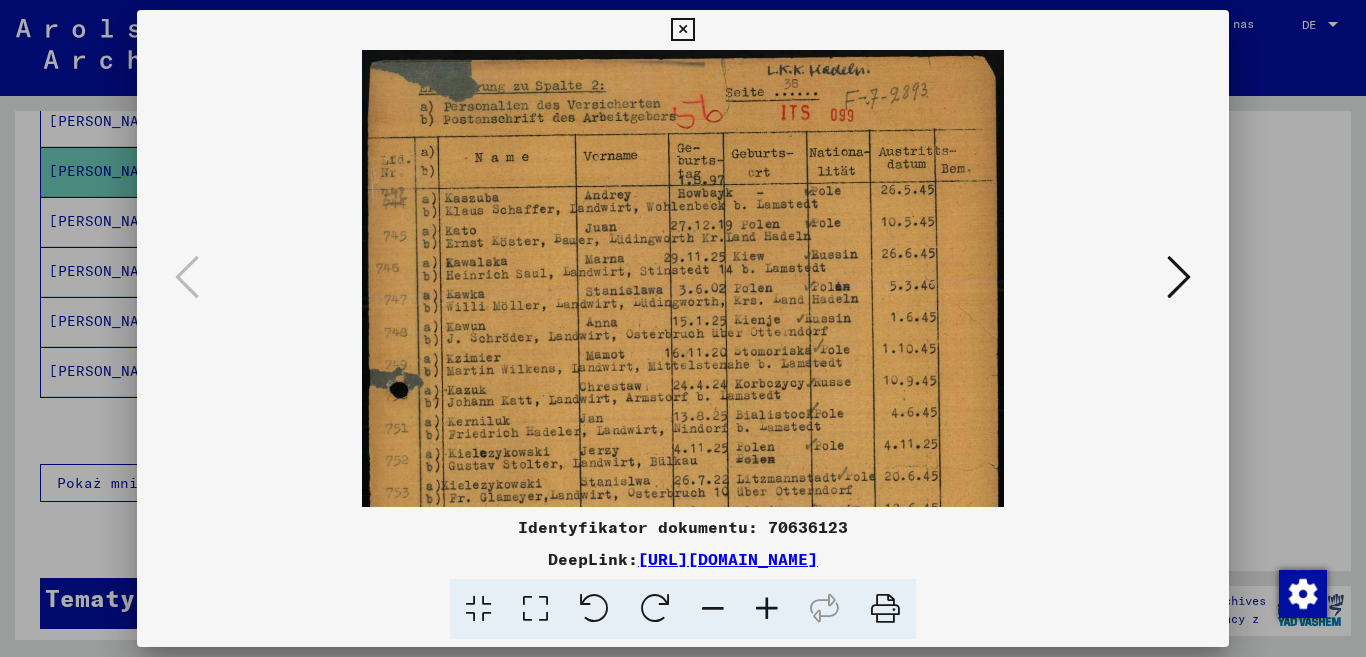 click at bounding box center [767, 609] 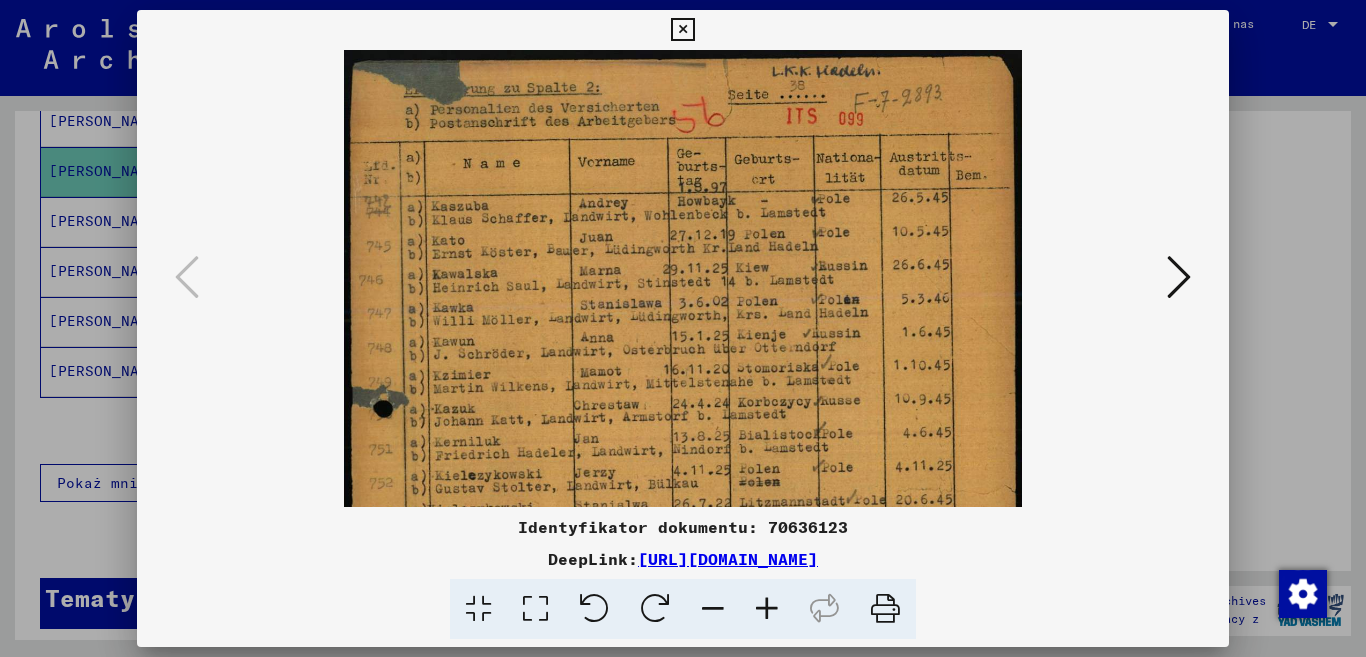 click at bounding box center [683, 528] 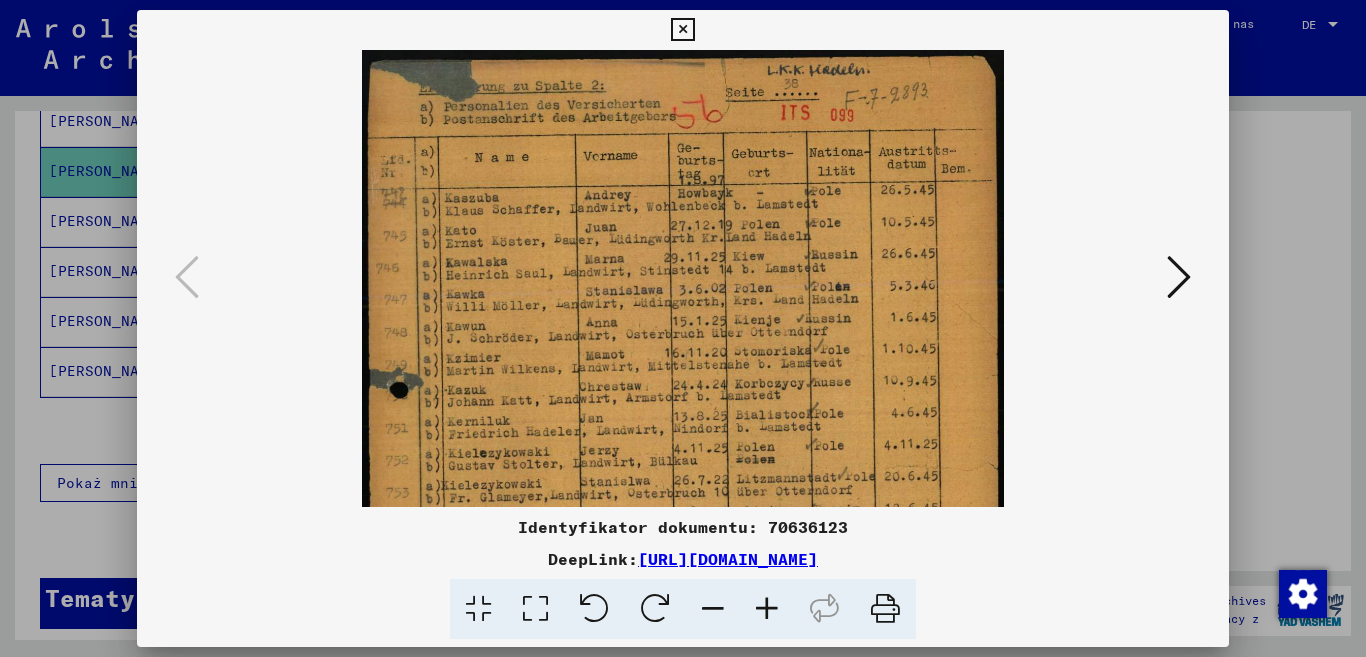 click at bounding box center (713, 609) 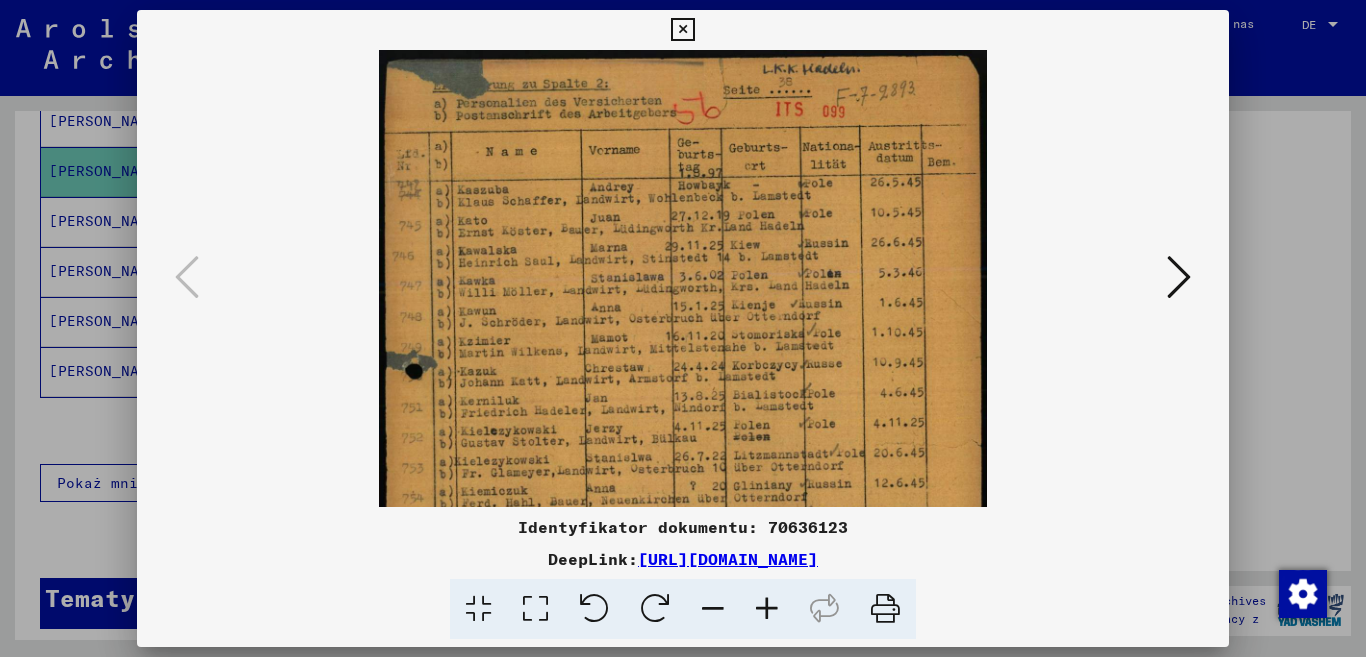click at bounding box center [713, 609] 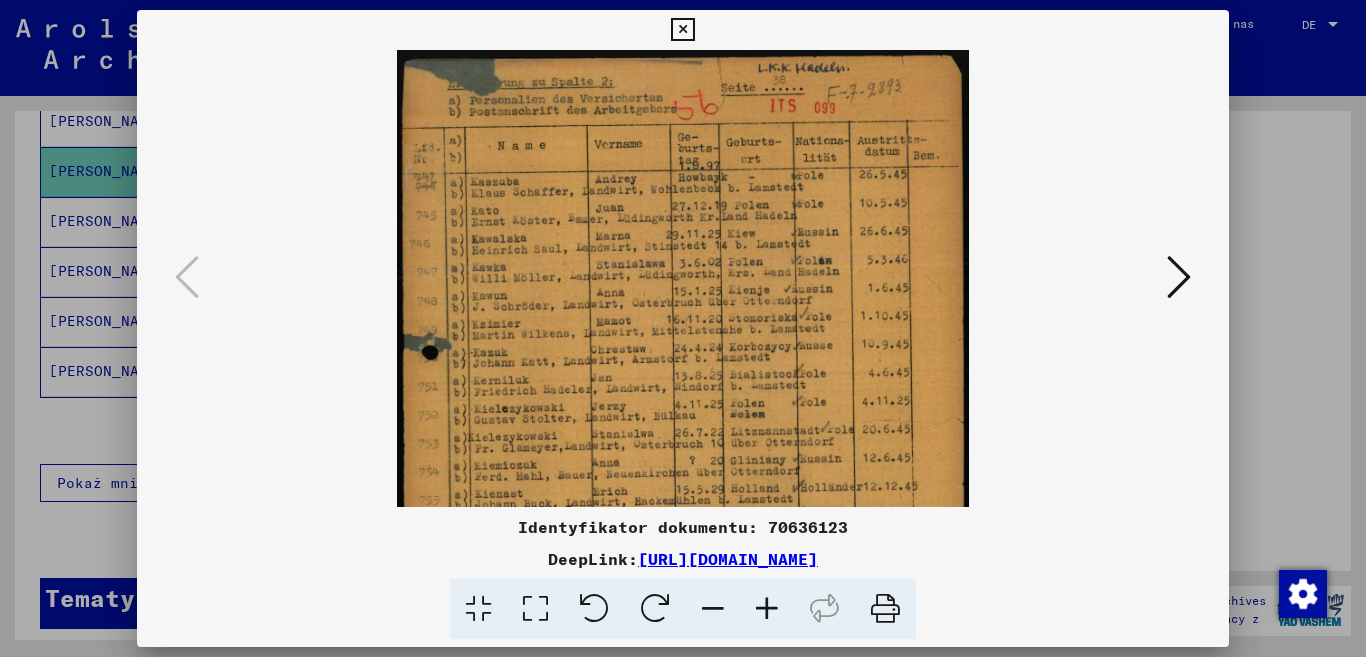 click at bounding box center (713, 609) 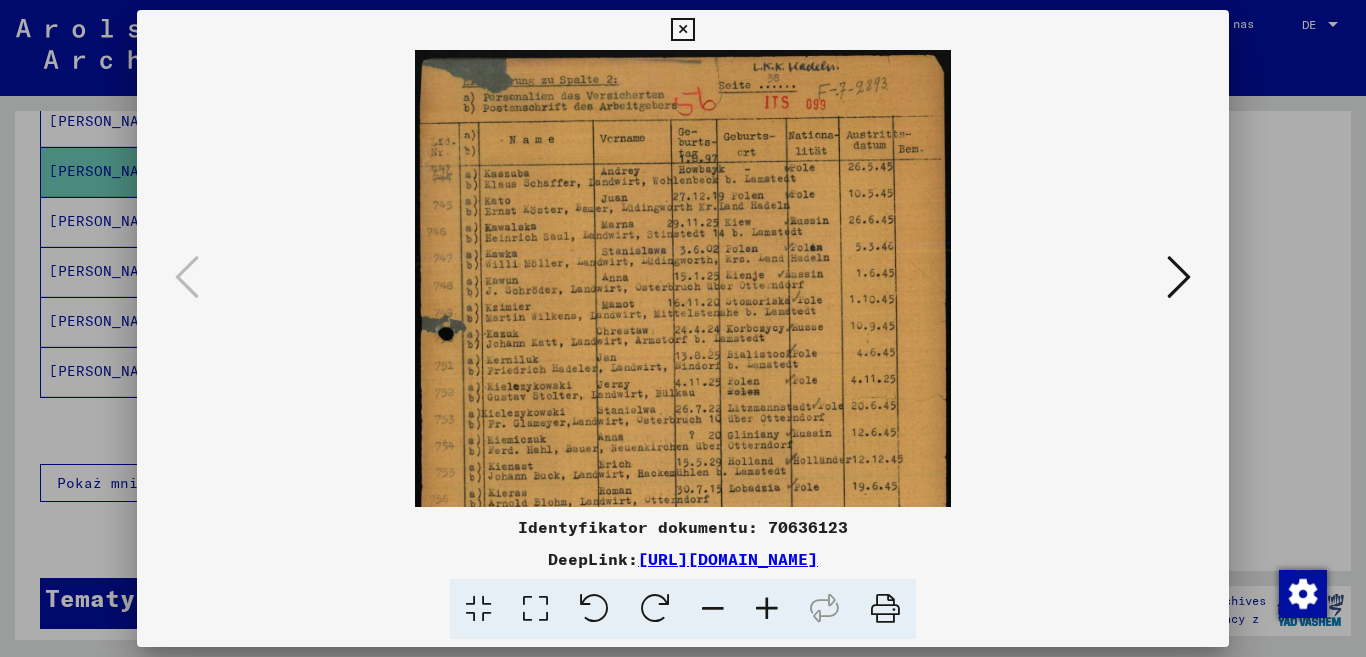 click at bounding box center (713, 609) 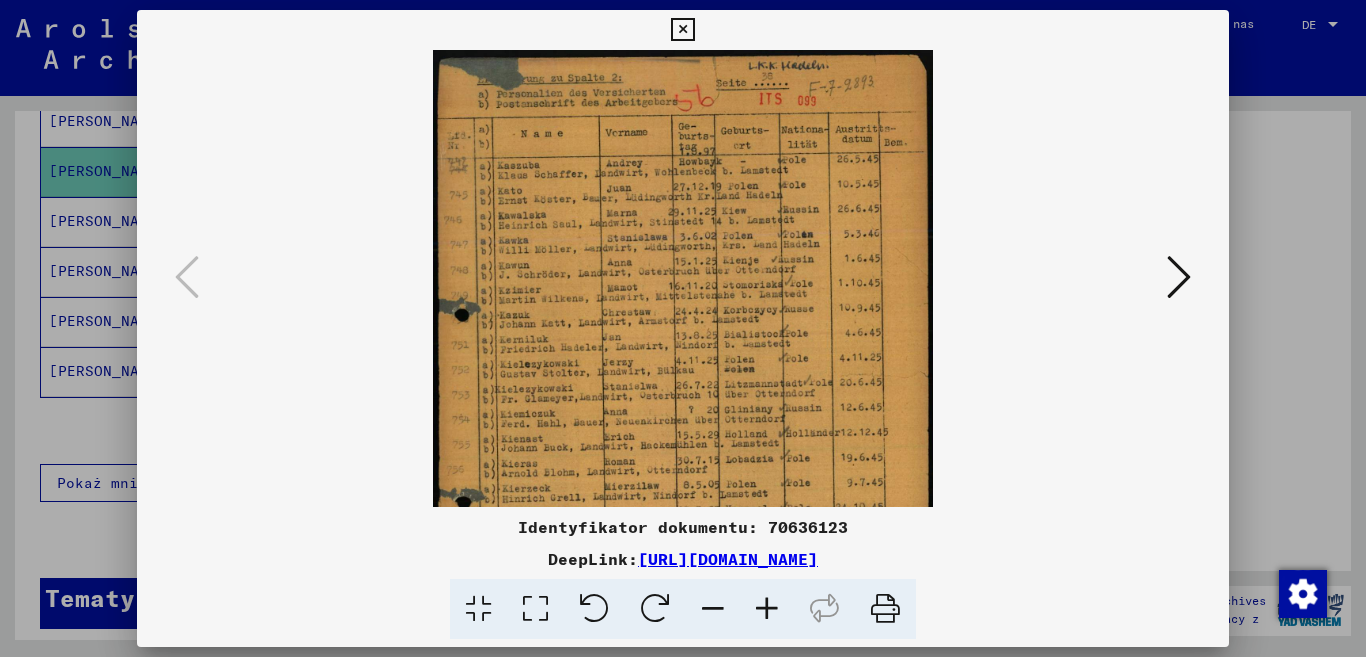 click at bounding box center (713, 609) 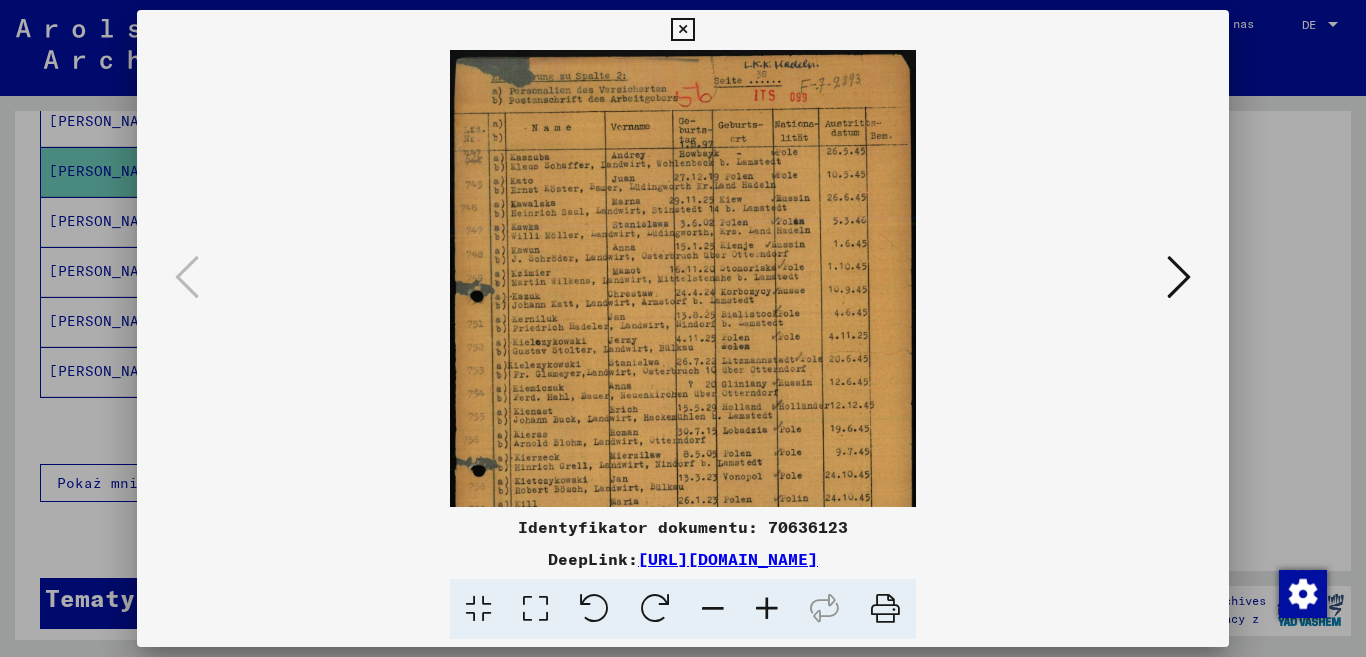 click at bounding box center [713, 609] 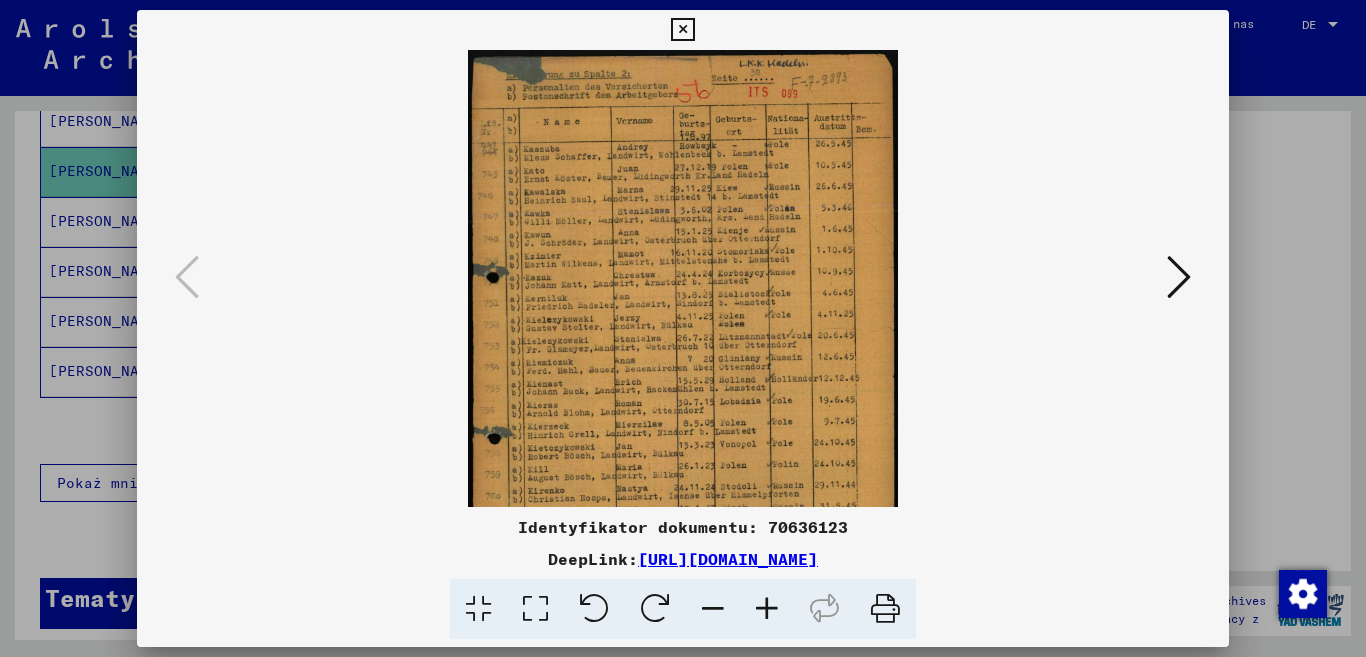 click at bounding box center (713, 609) 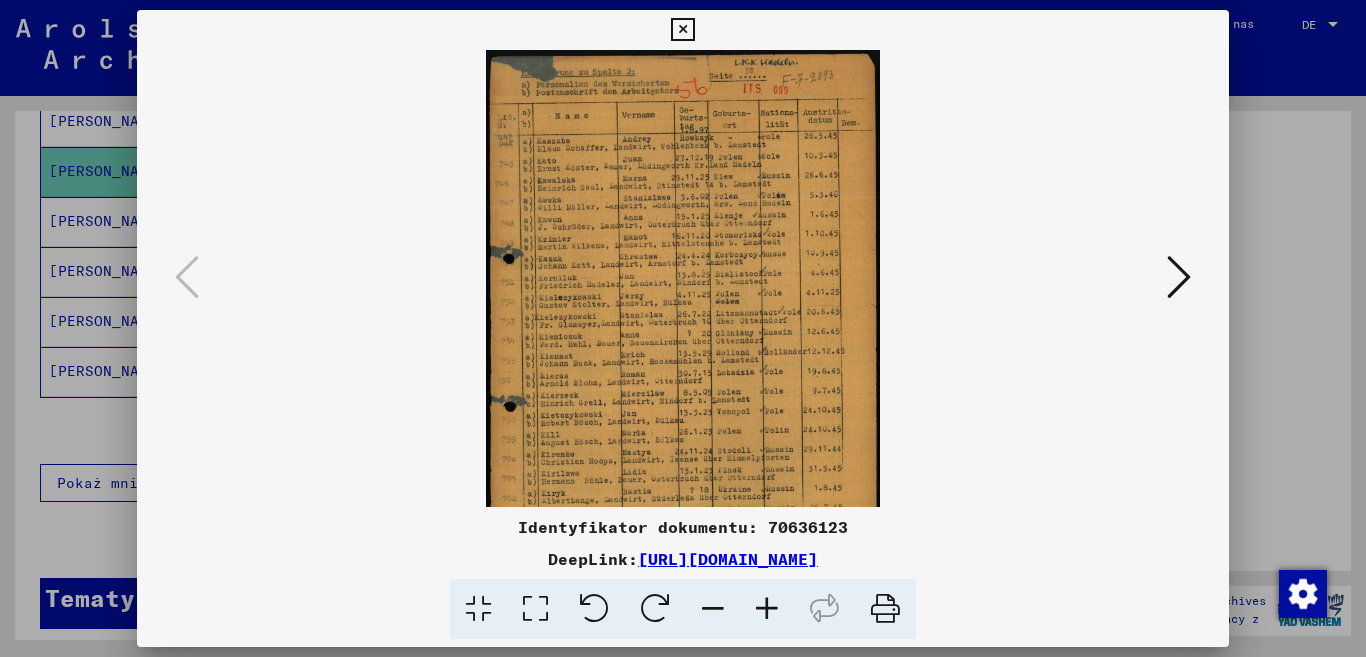 click at bounding box center [713, 609] 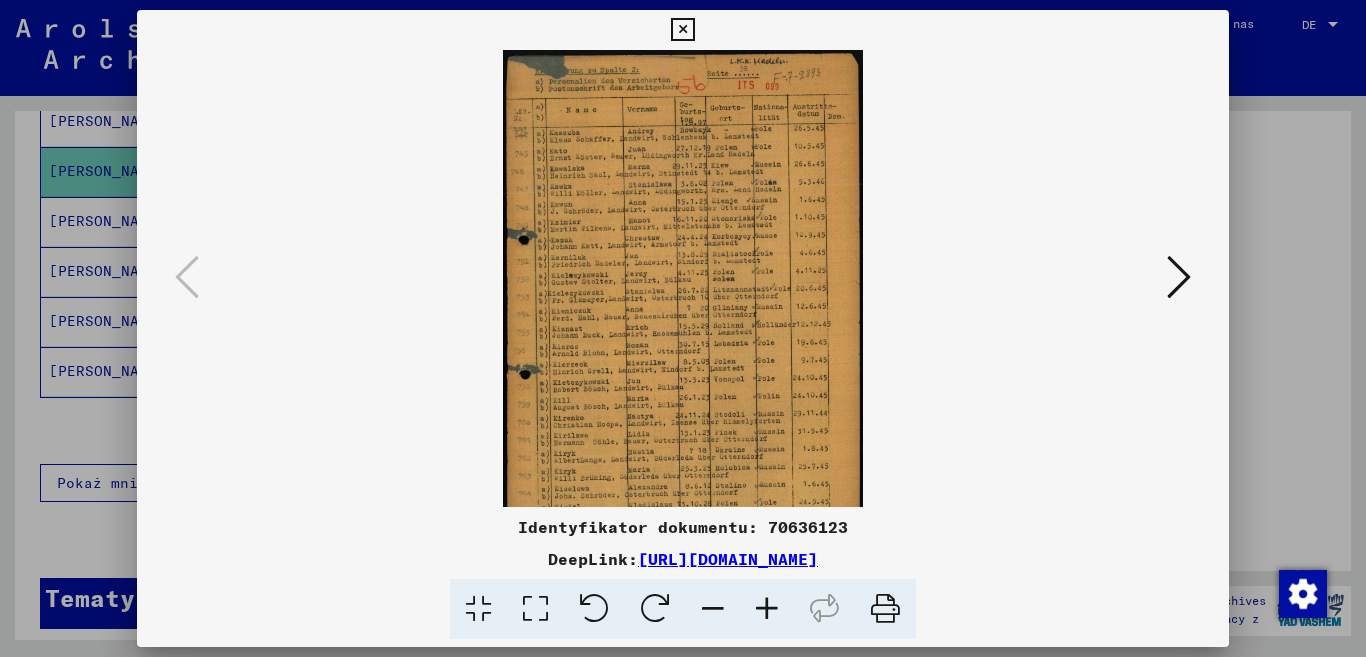 click at bounding box center (713, 609) 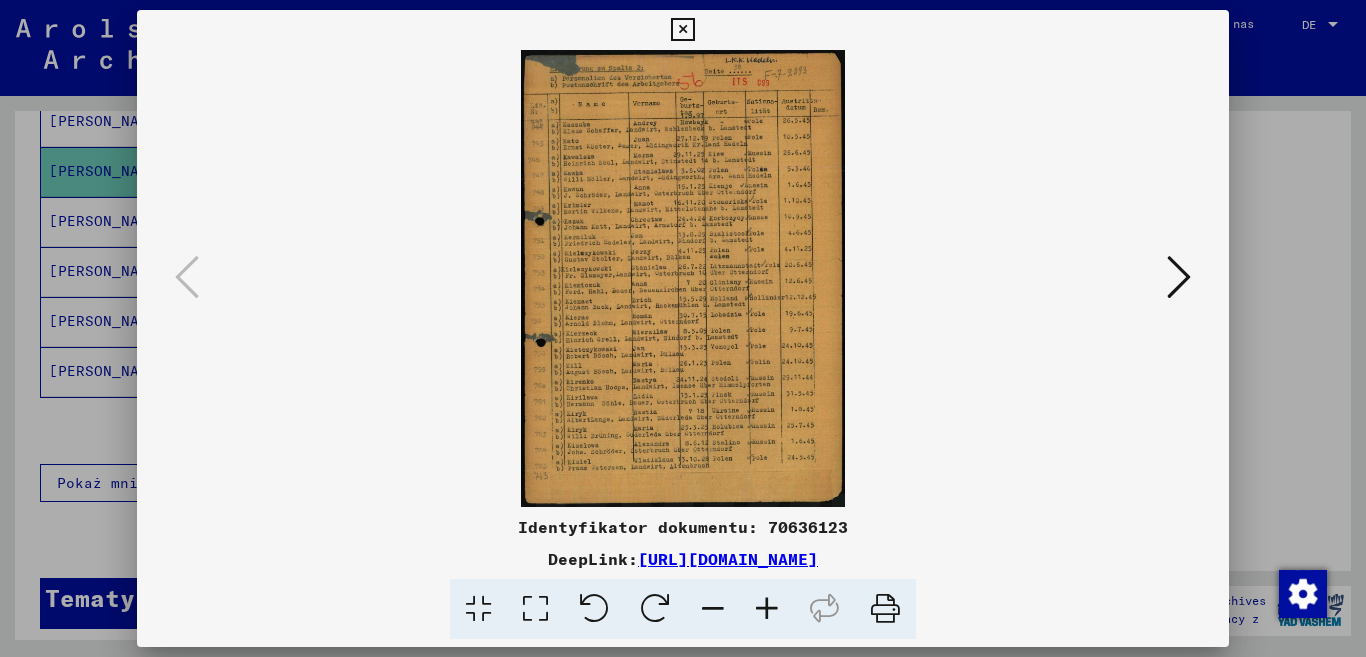 click at bounding box center (1179, 277) 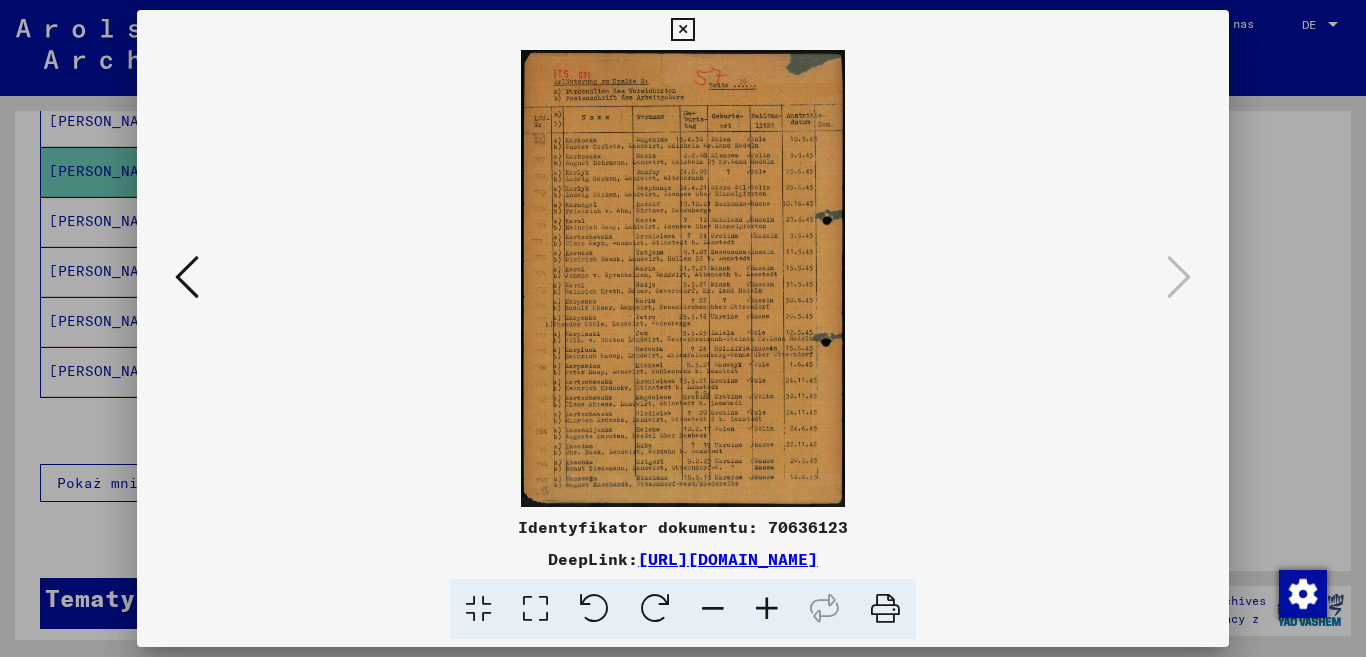click at bounding box center (767, 609) 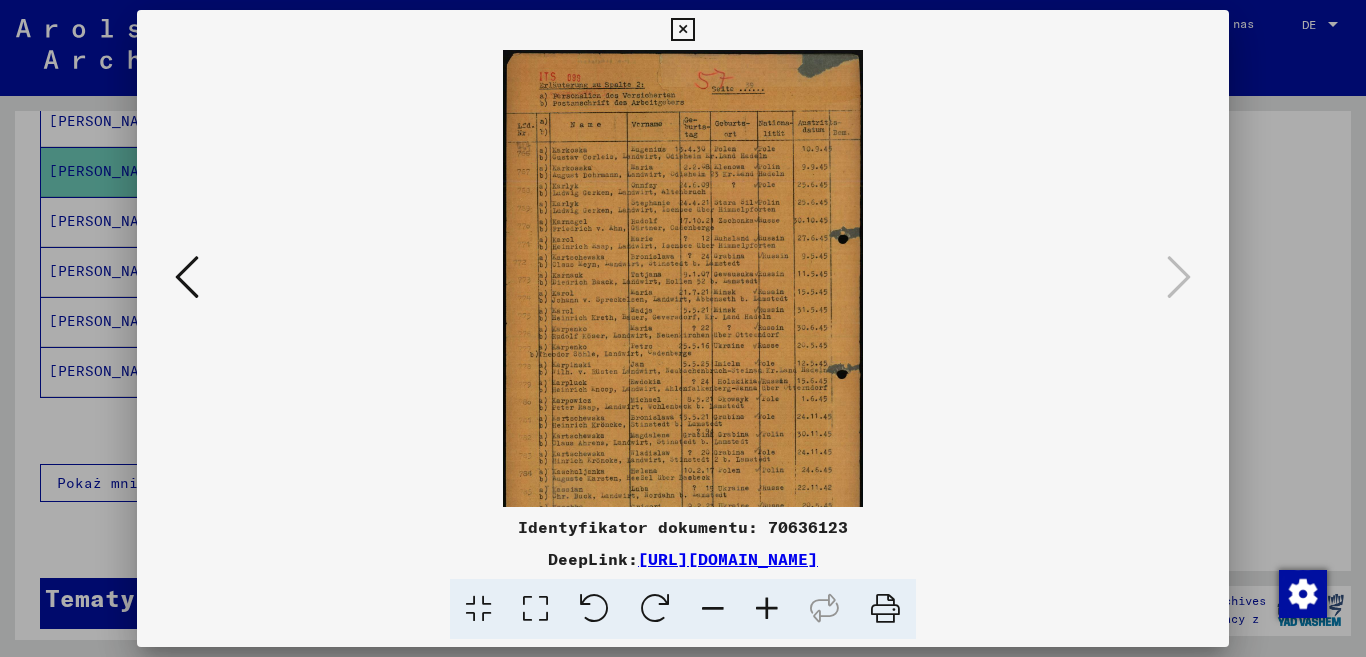drag, startPoint x: 760, startPoint y: 600, endPoint x: 767, endPoint y: 610, distance: 12.206555 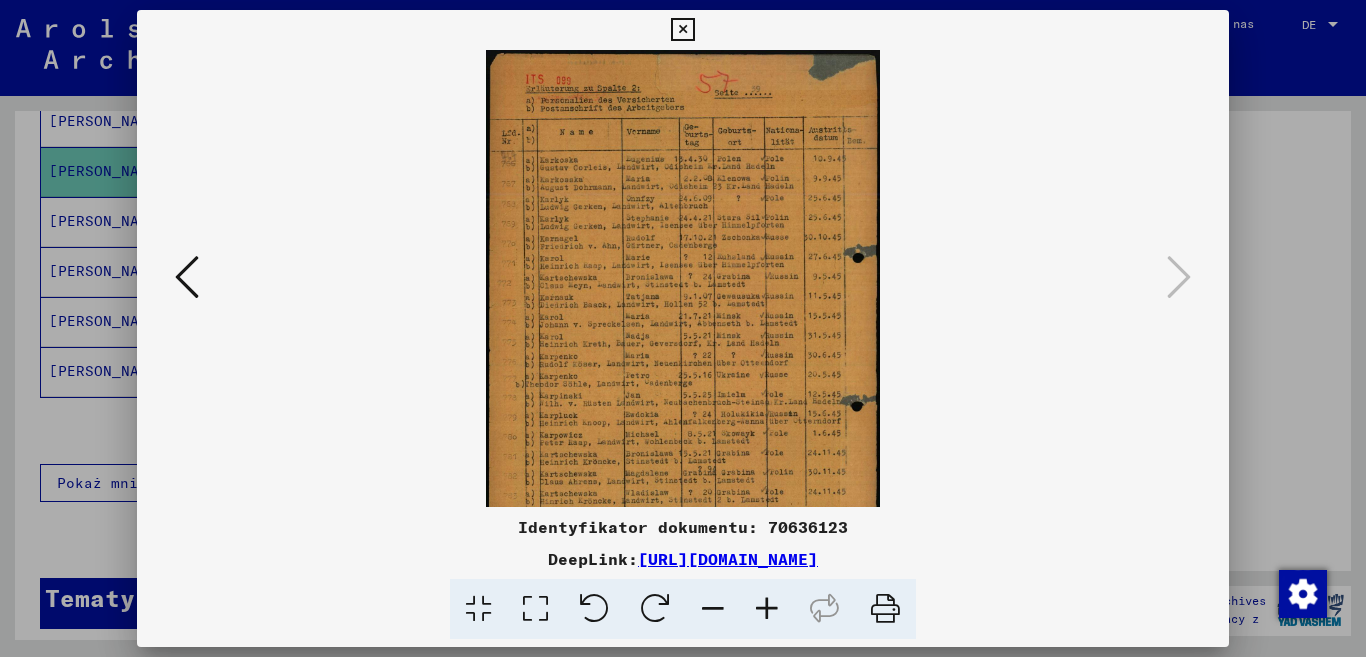 click at bounding box center (767, 609) 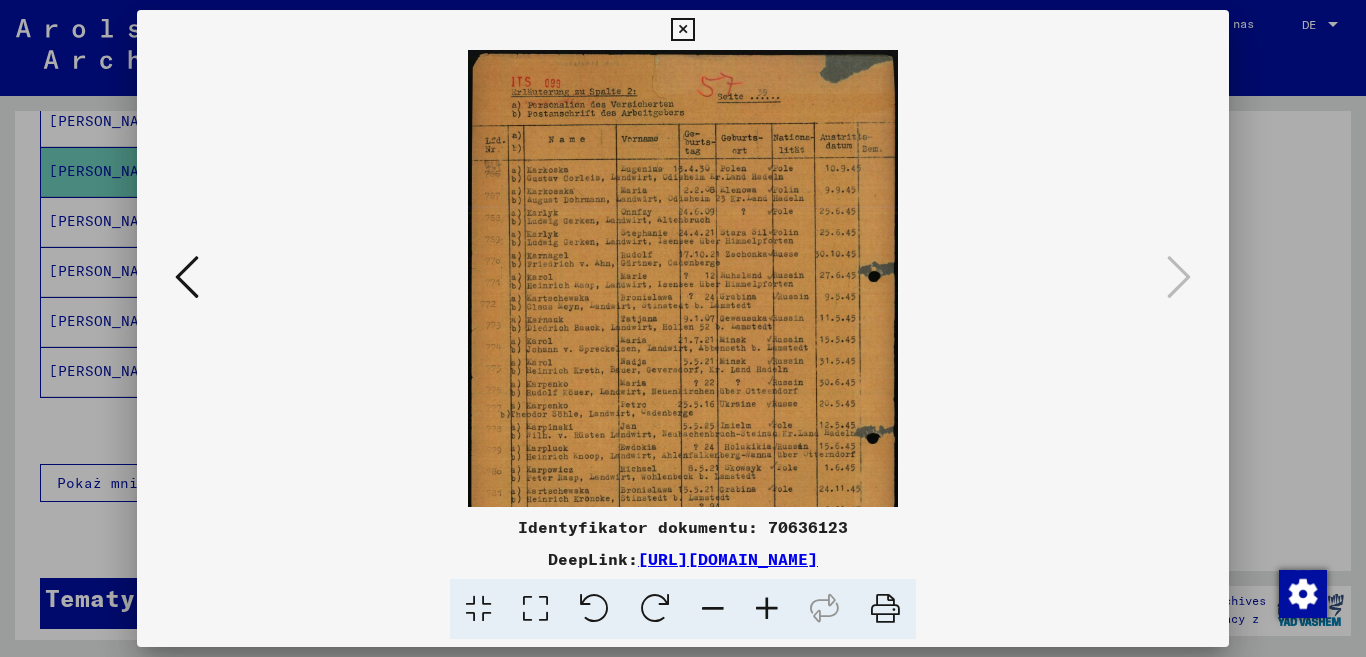 drag, startPoint x: 600, startPoint y: 400, endPoint x: 584, endPoint y: 224, distance: 176.72577 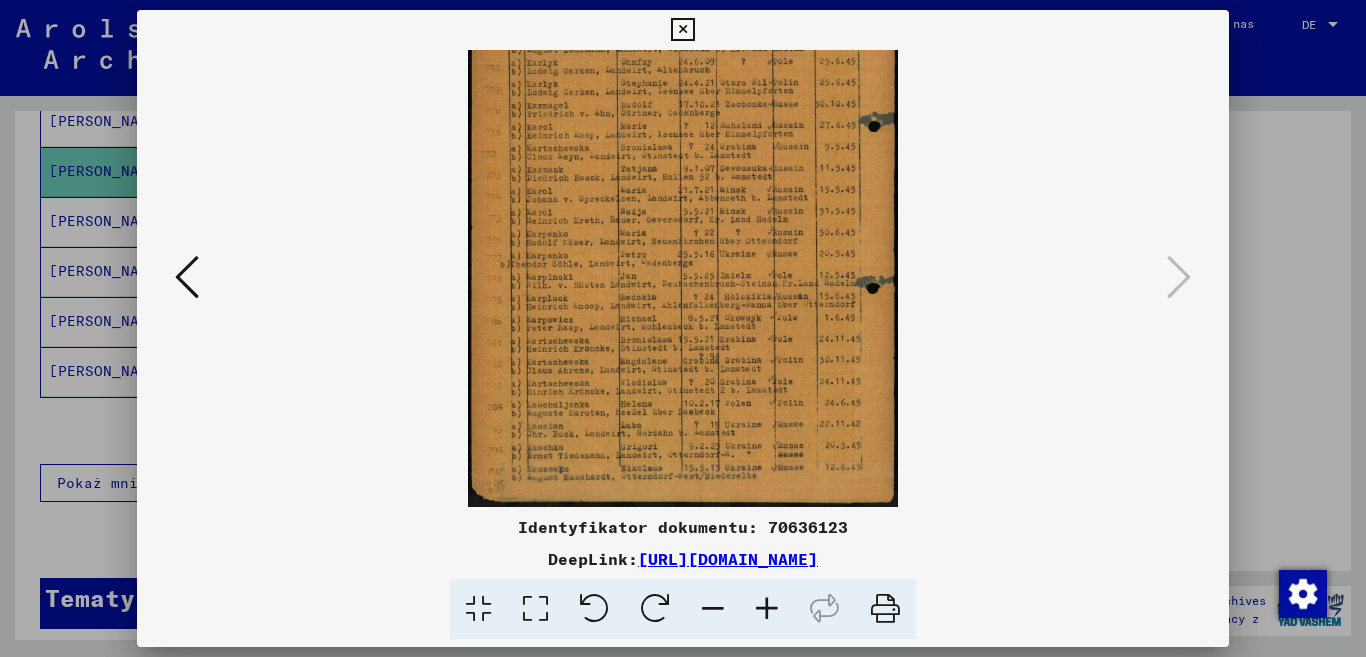 click at bounding box center (767, 609) 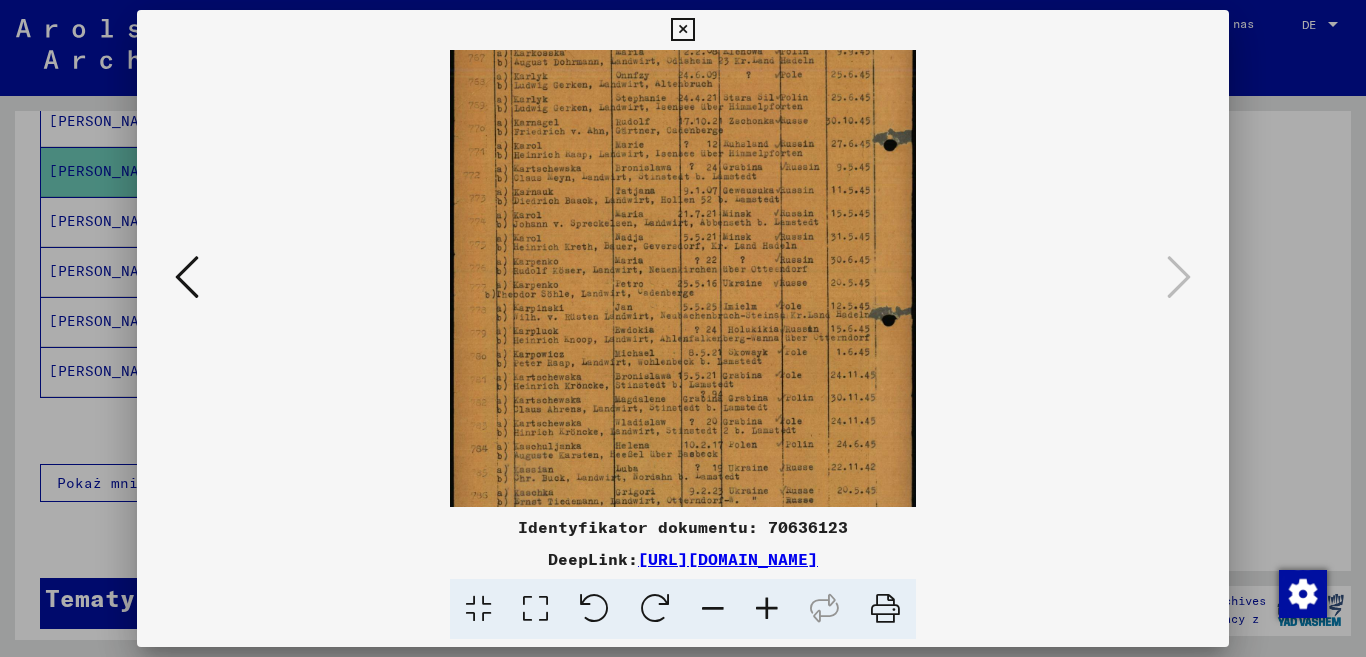 click at bounding box center [767, 609] 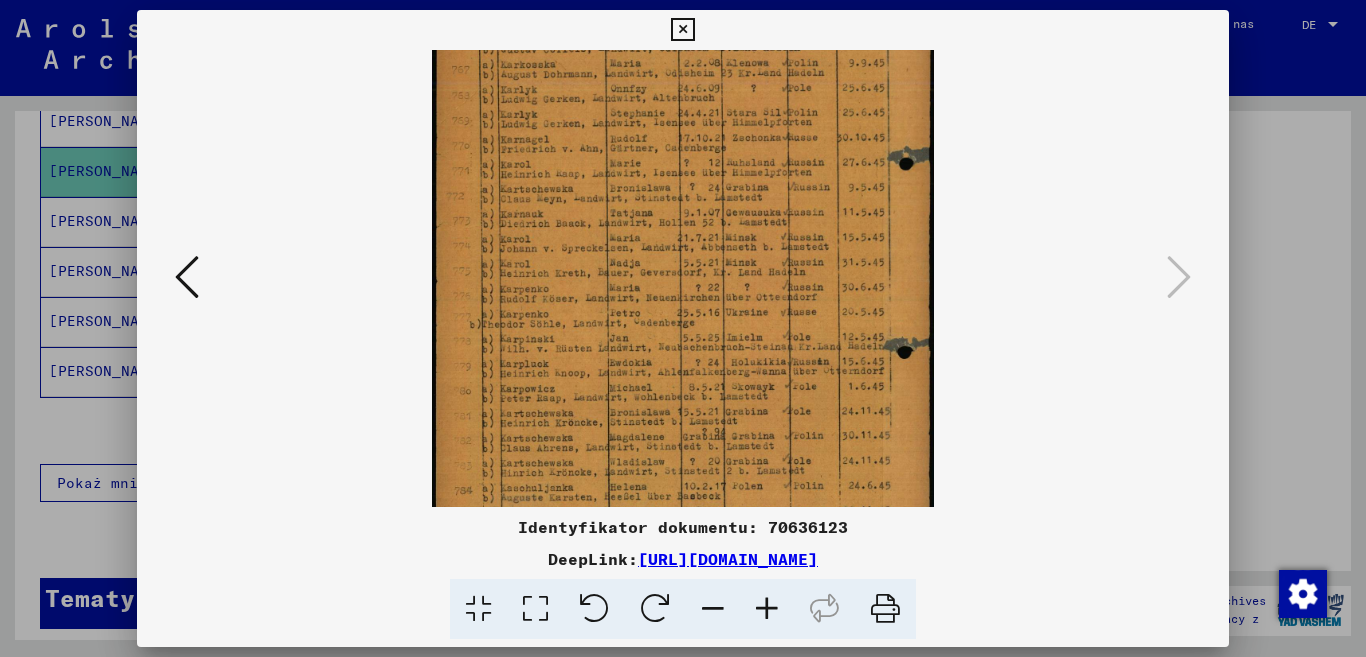 click at bounding box center (767, 609) 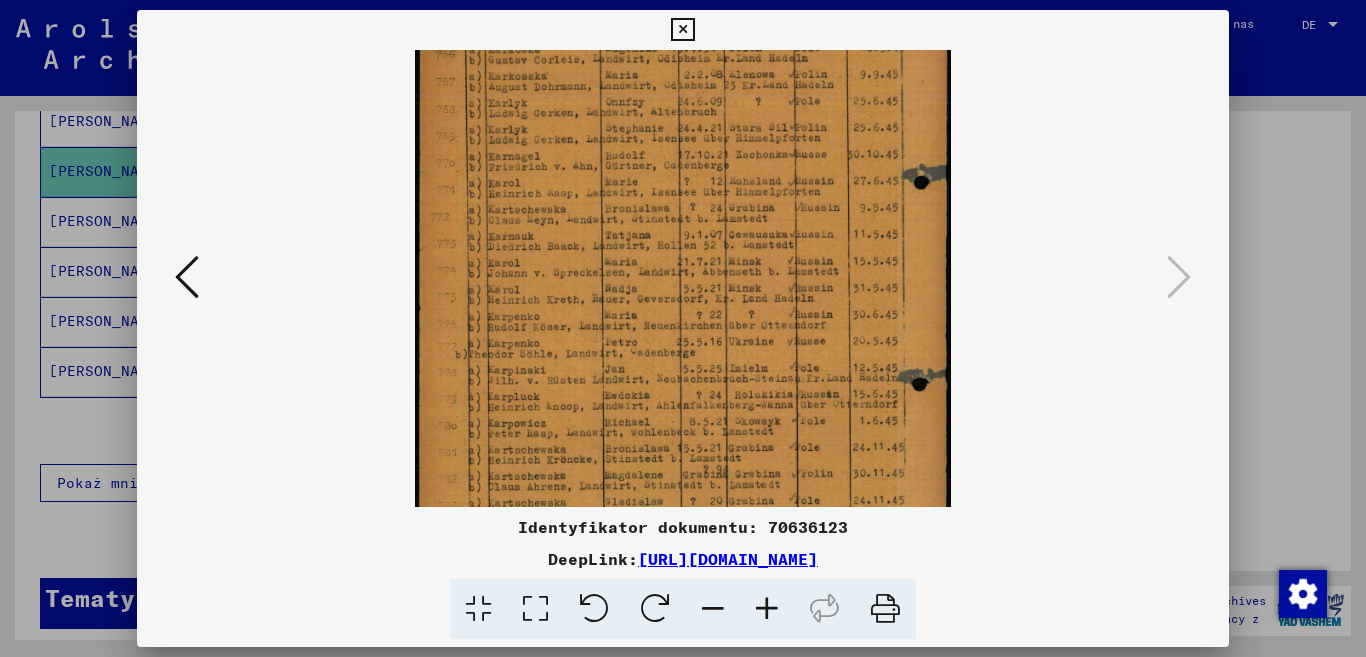 click at bounding box center [767, 609] 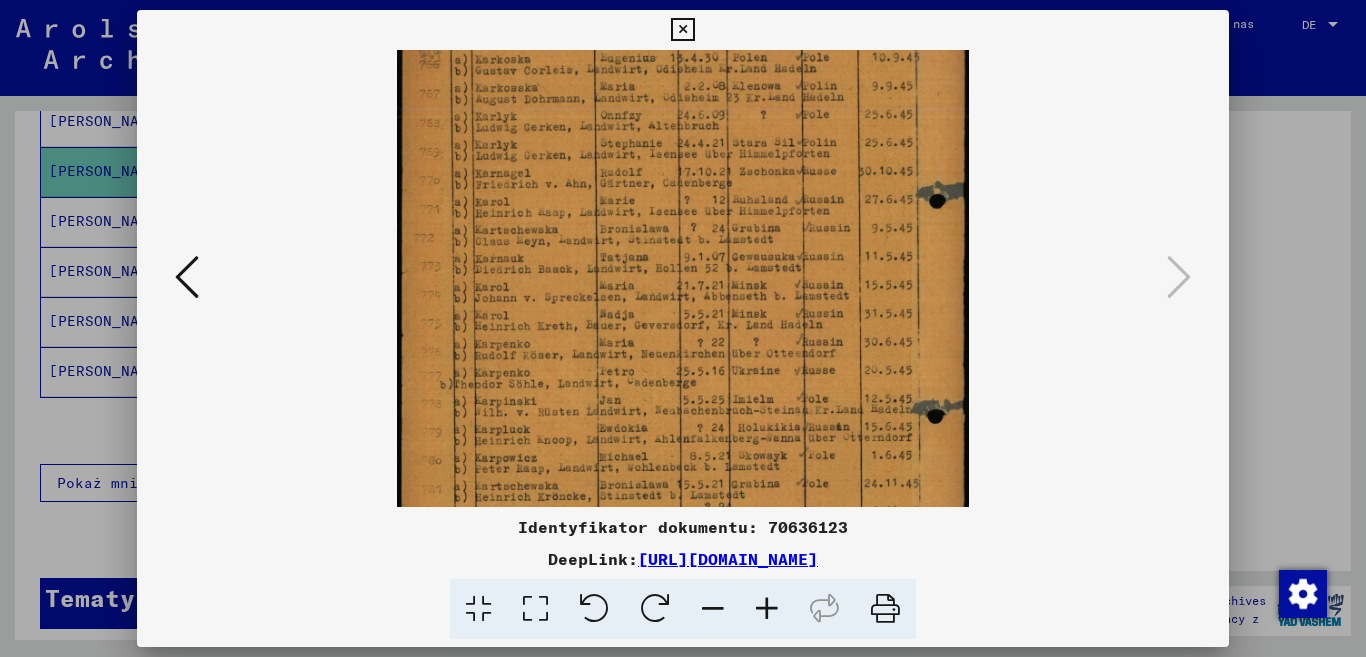 drag, startPoint x: 763, startPoint y: 595, endPoint x: 718, endPoint y: 696, distance: 110.57124 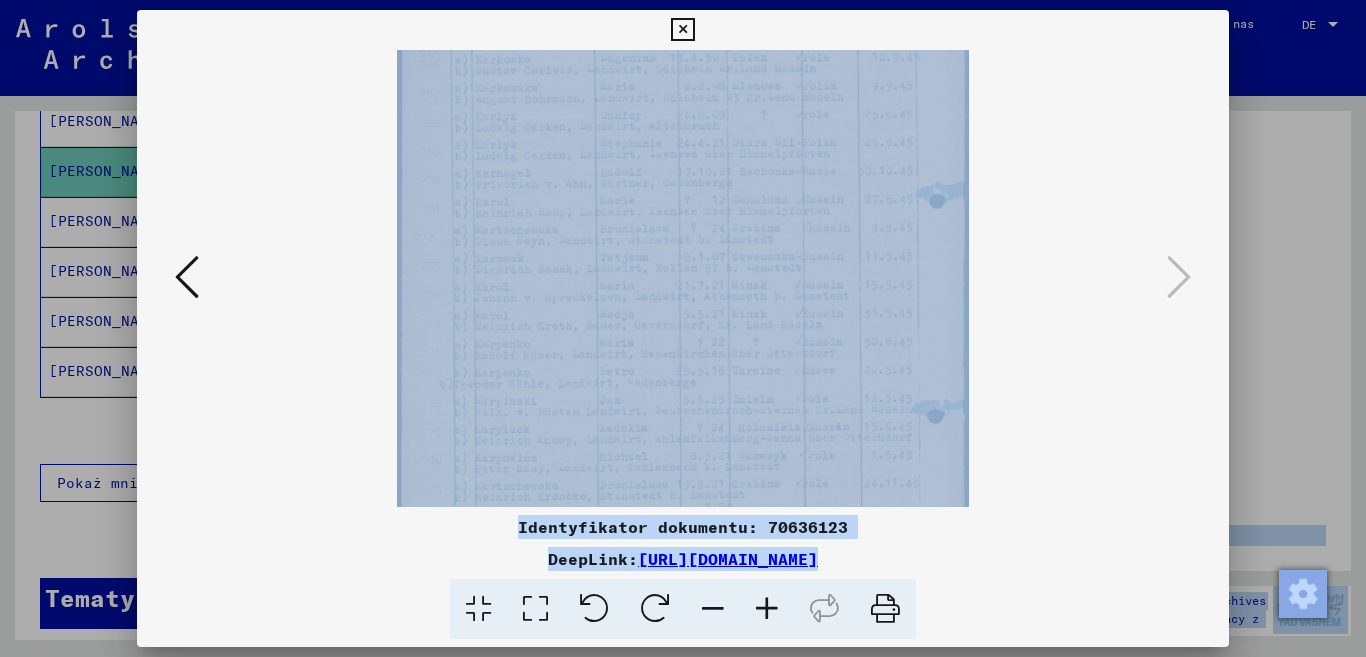 click at bounding box center (683, 278) 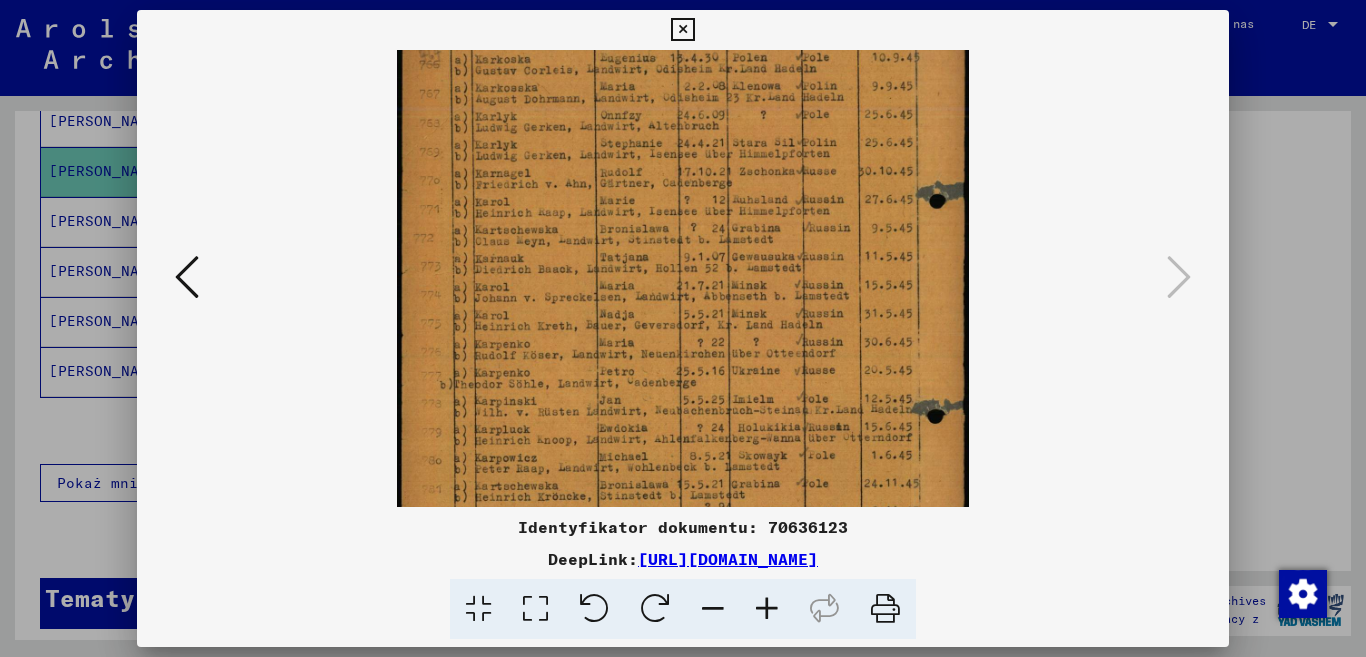 drag, startPoint x: 514, startPoint y: 435, endPoint x: 503, endPoint y: 321, distance: 114.52947 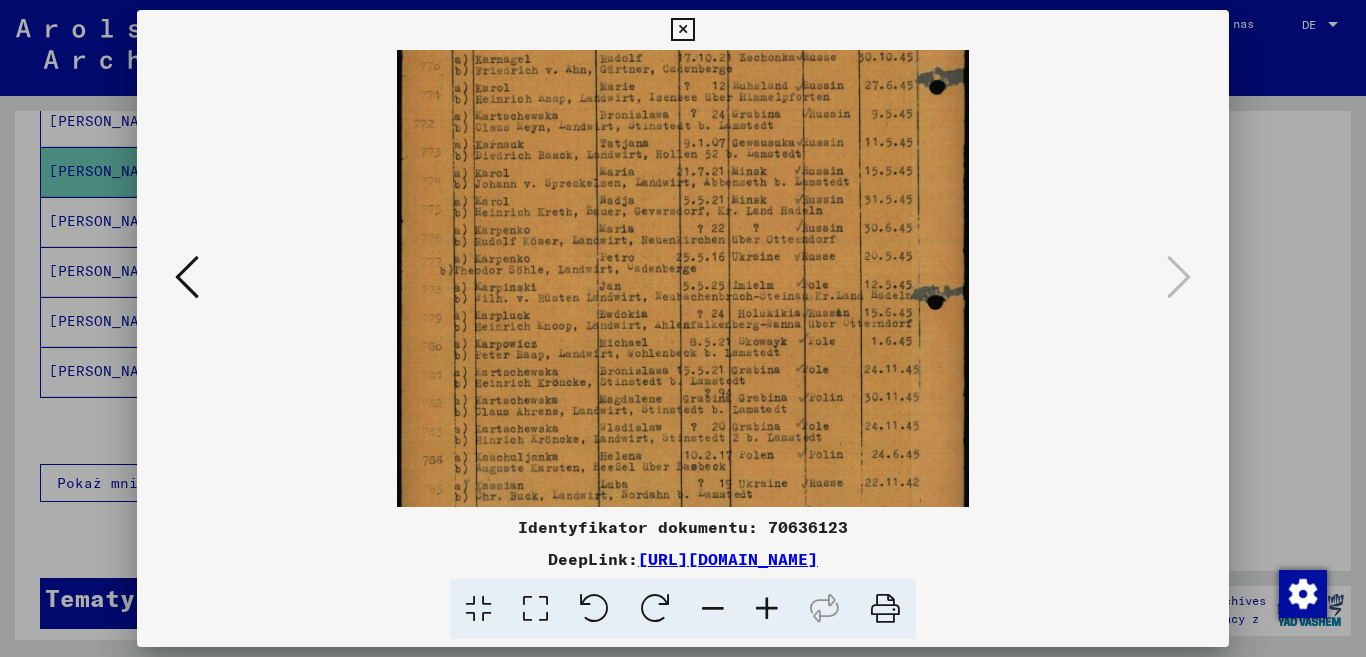 click at bounding box center (683, 189) 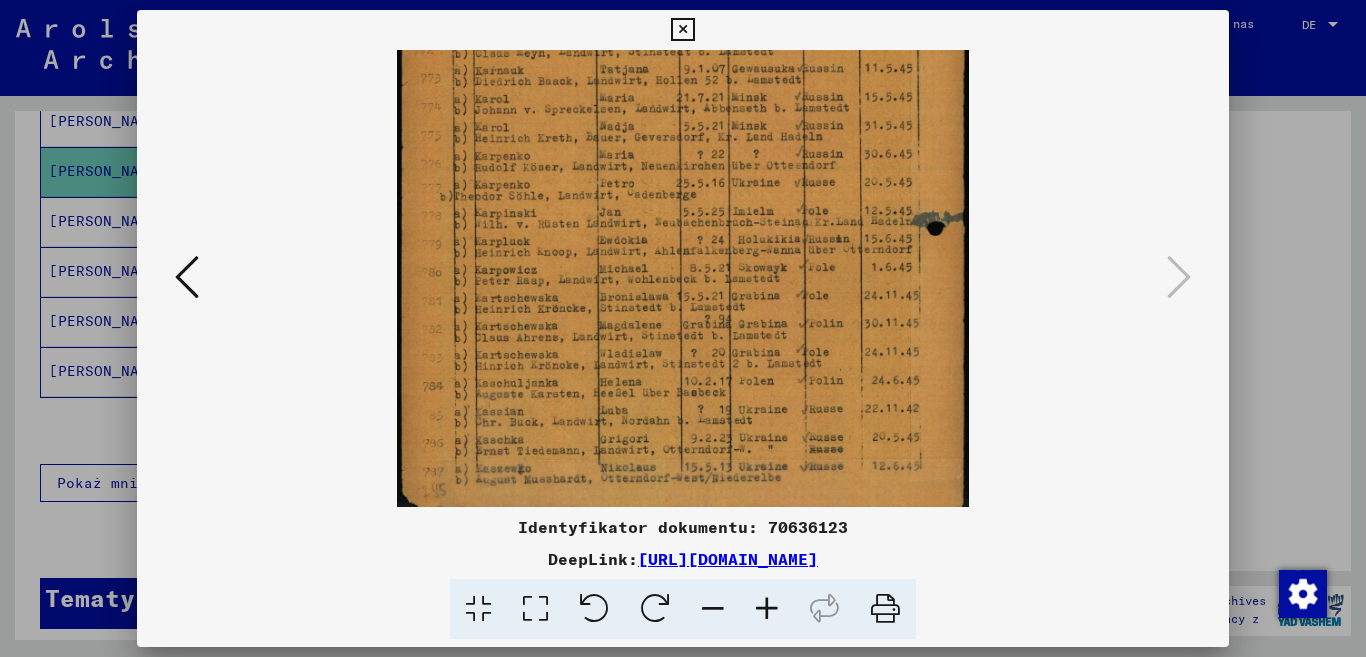 click at bounding box center (767, 609) 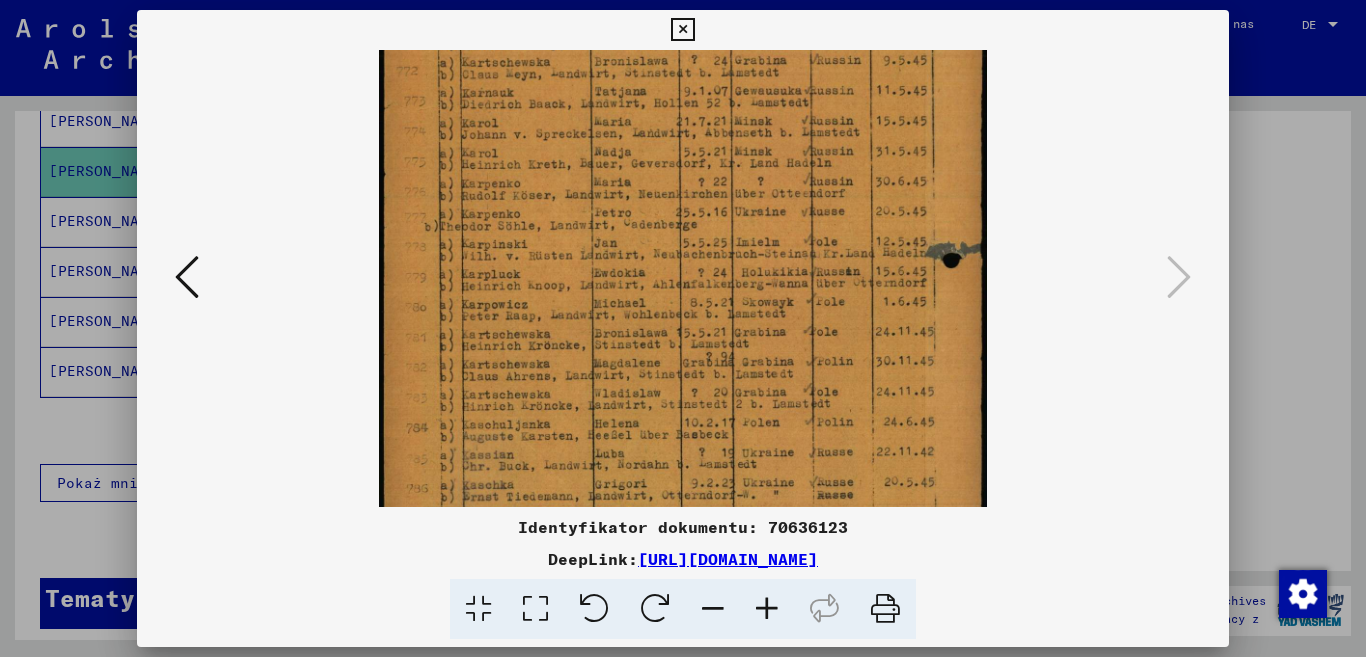 click at bounding box center [767, 609] 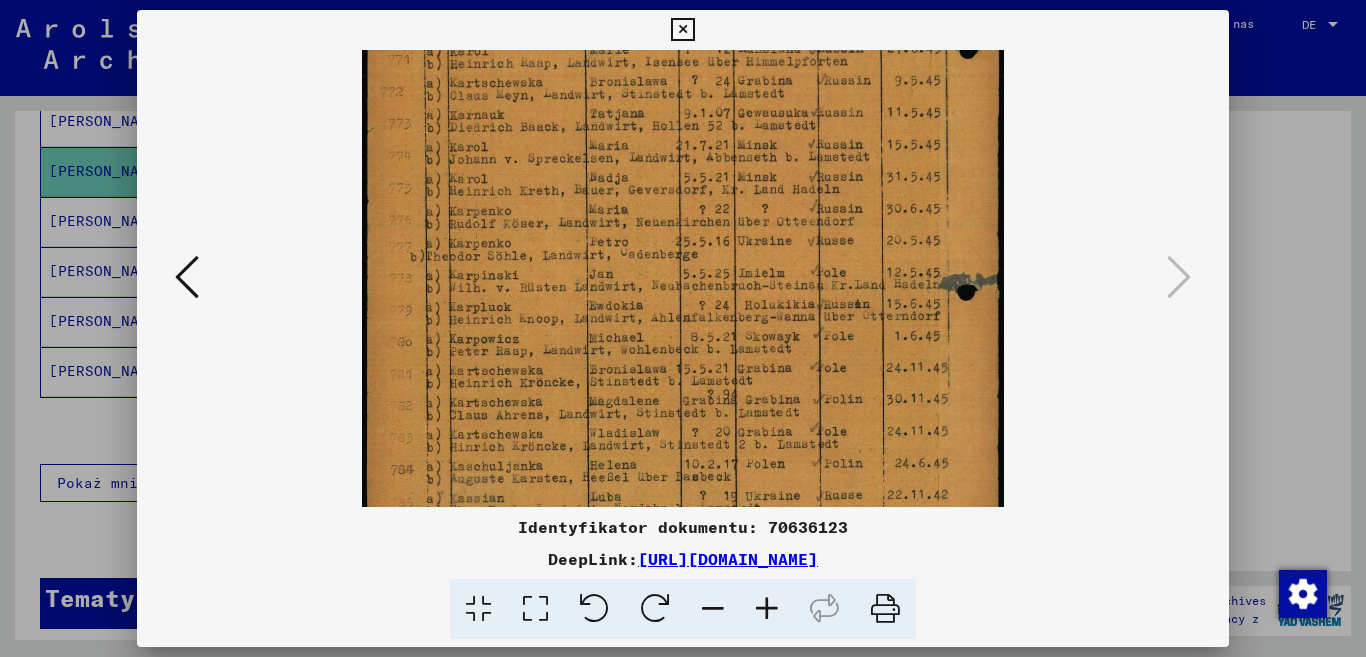 scroll, scrollTop: 304, scrollLeft: 0, axis: vertical 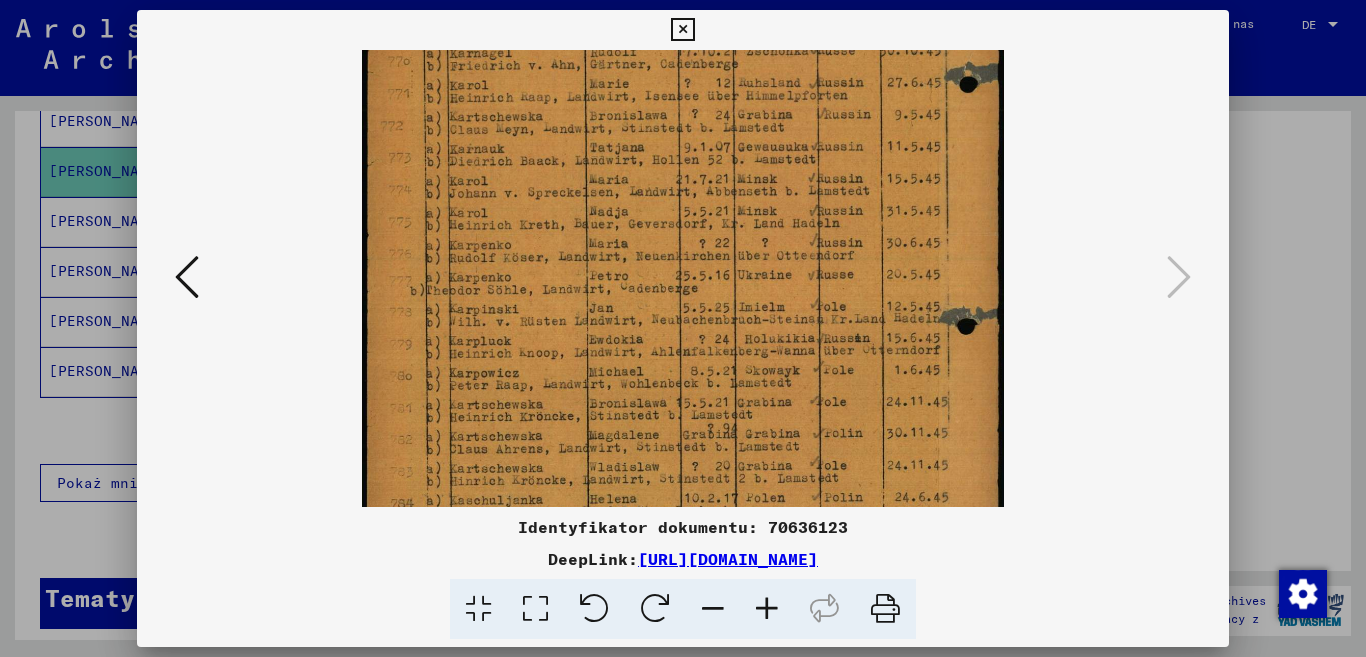 drag, startPoint x: 529, startPoint y: 322, endPoint x: 514, endPoint y: 356, distance: 37.161808 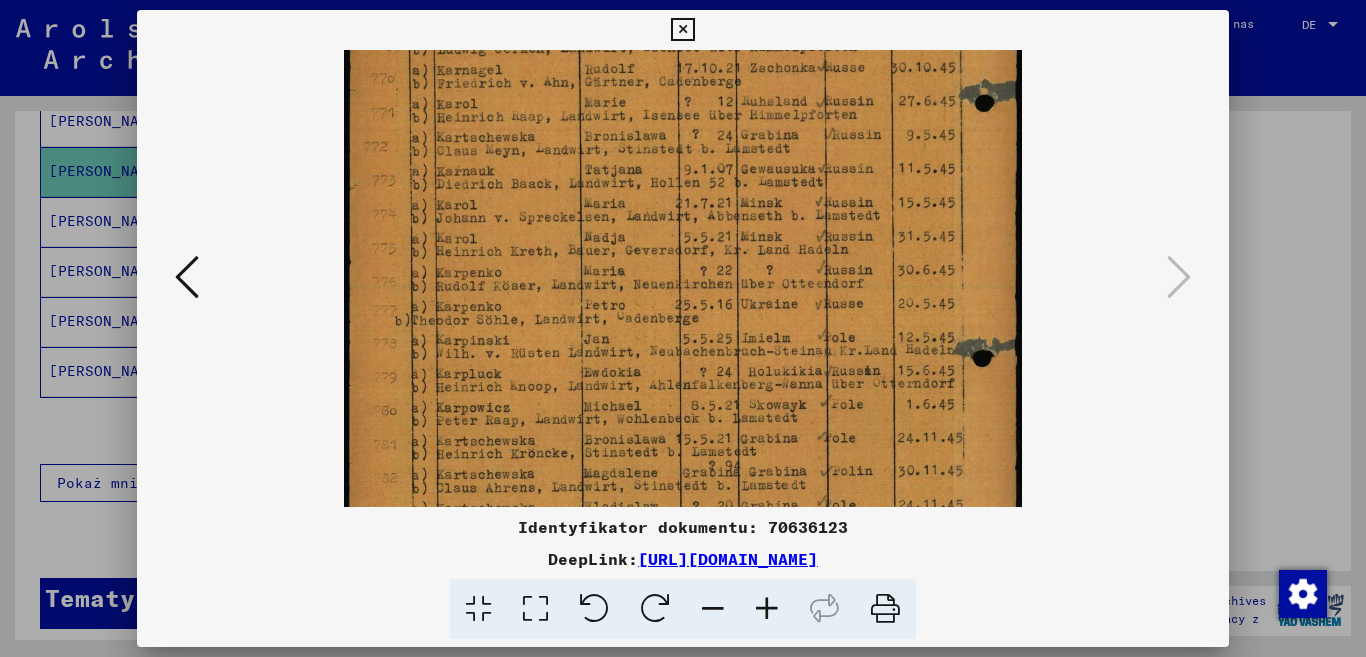 click at bounding box center (767, 609) 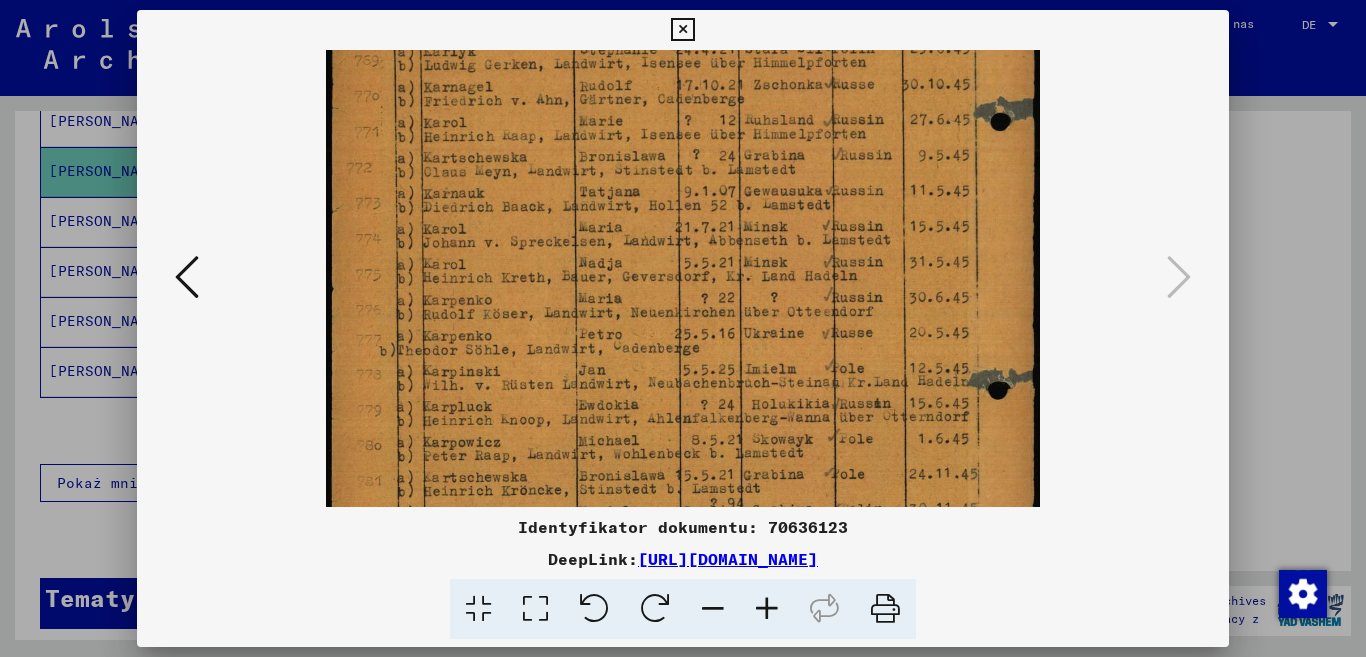 click at bounding box center [767, 609] 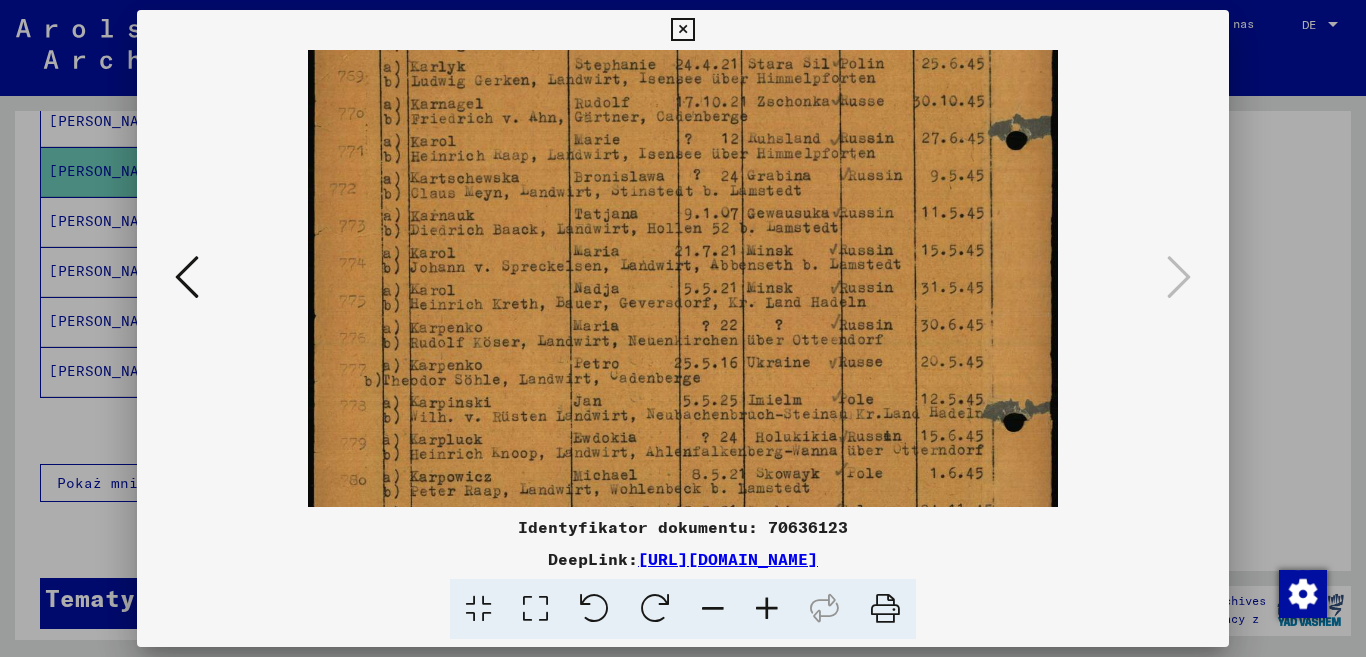 drag, startPoint x: 751, startPoint y: 434, endPoint x: 728, endPoint y: 312, distance: 124.1491 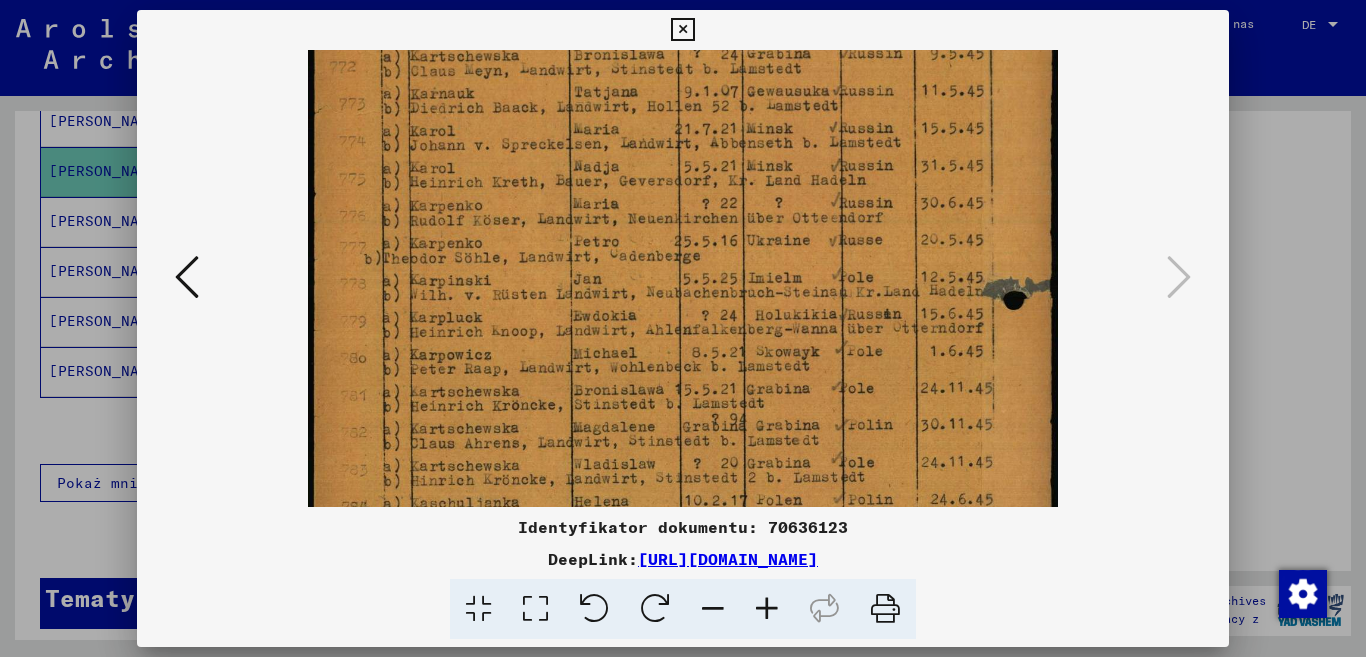 click at bounding box center (767, 609) 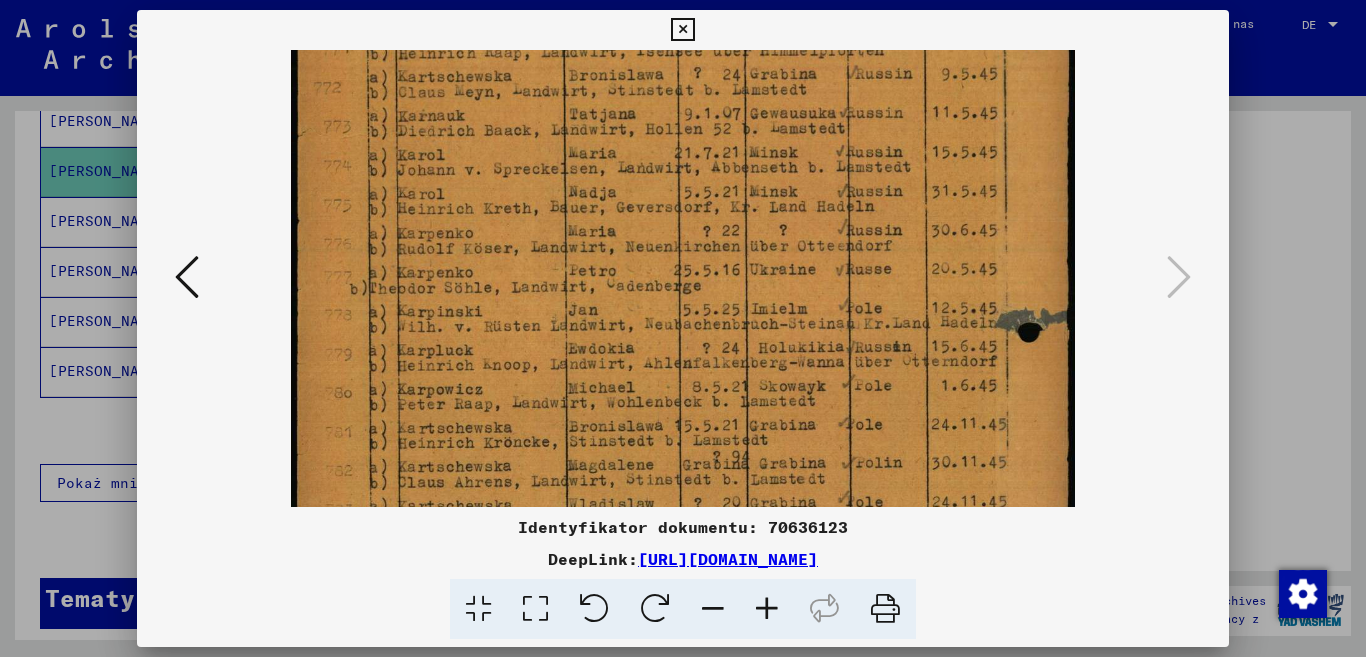 click at bounding box center (767, 609) 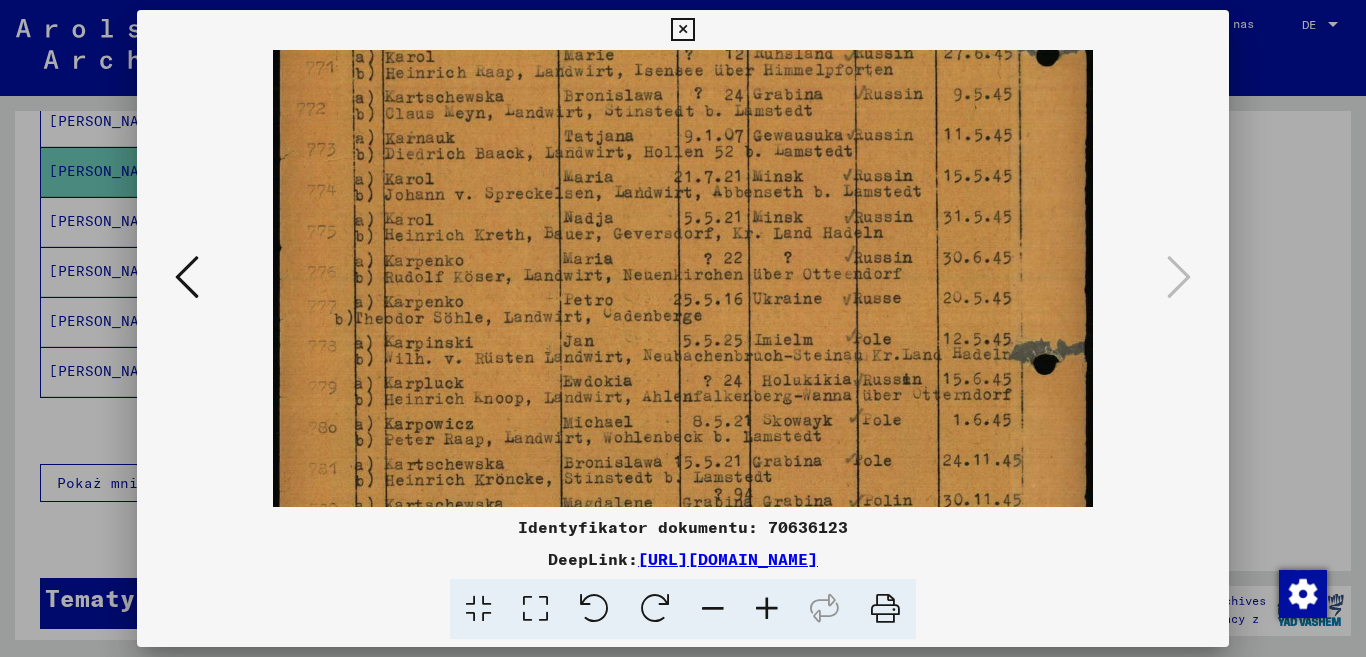 click at bounding box center [767, 609] 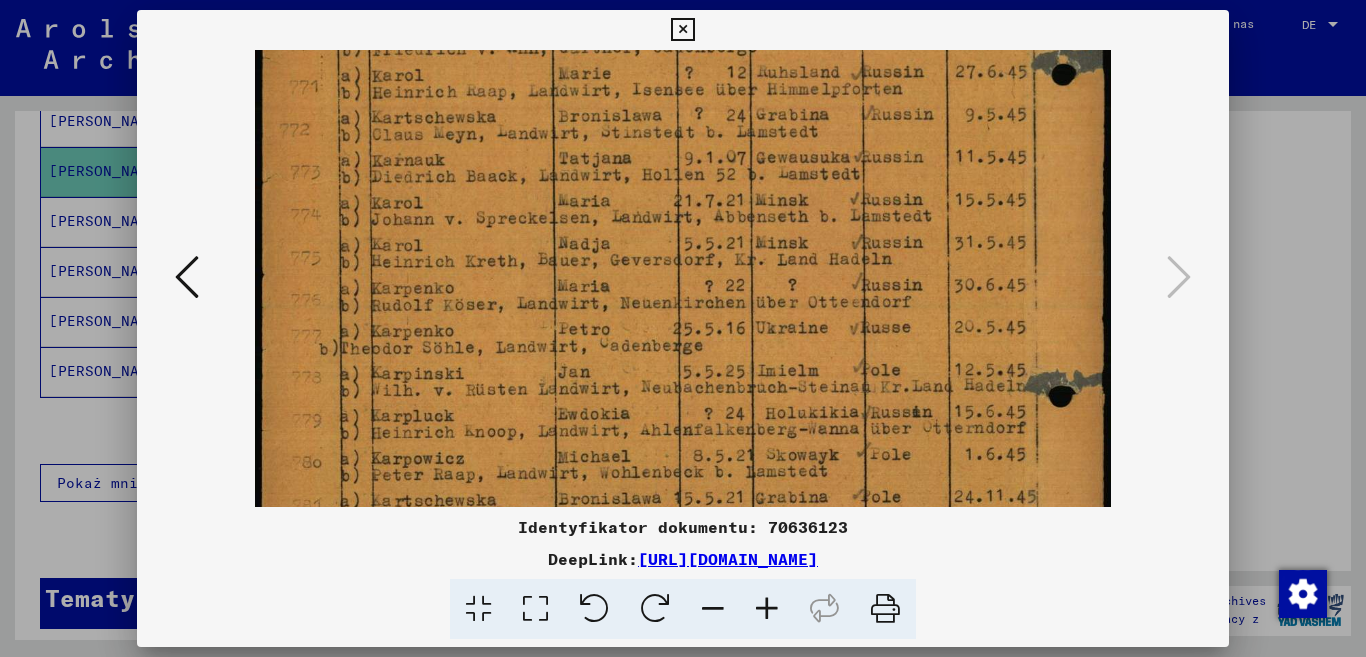 click at bounding box center [767, 609] 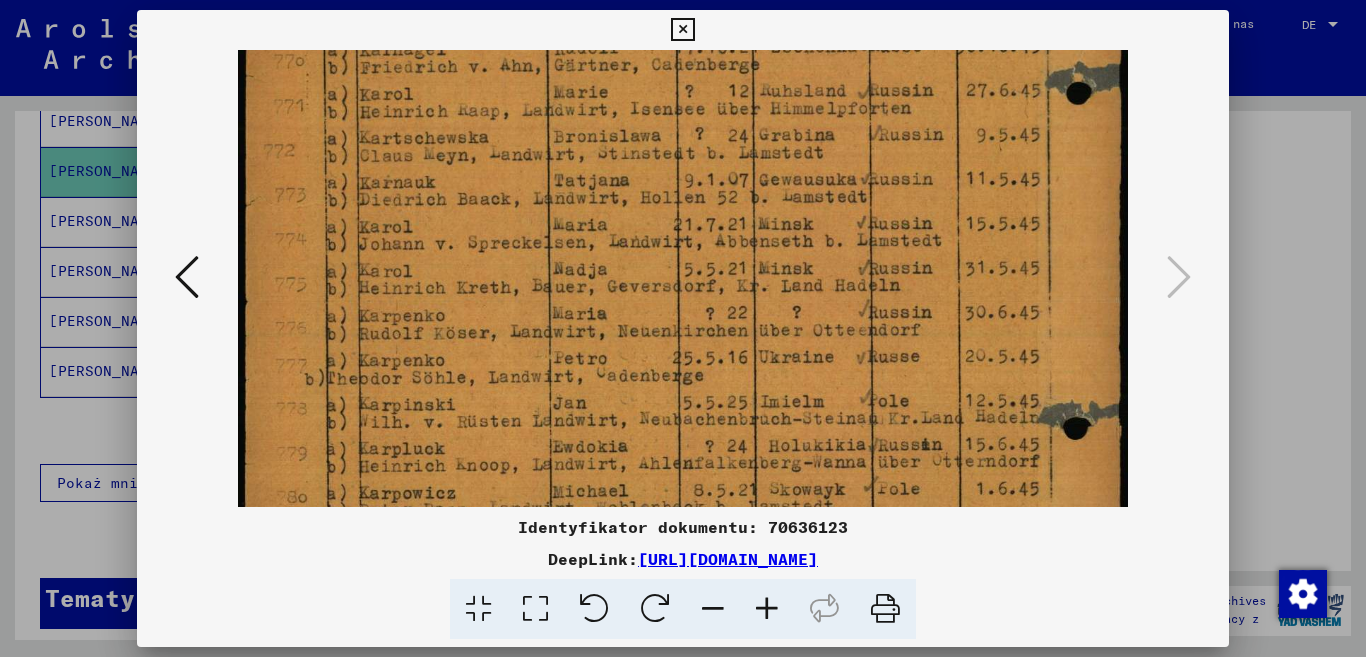 drag, startPoint x: 636, startPoint y: 484, endPoint x: 622, endPoint y: 406, distance: 79.24645 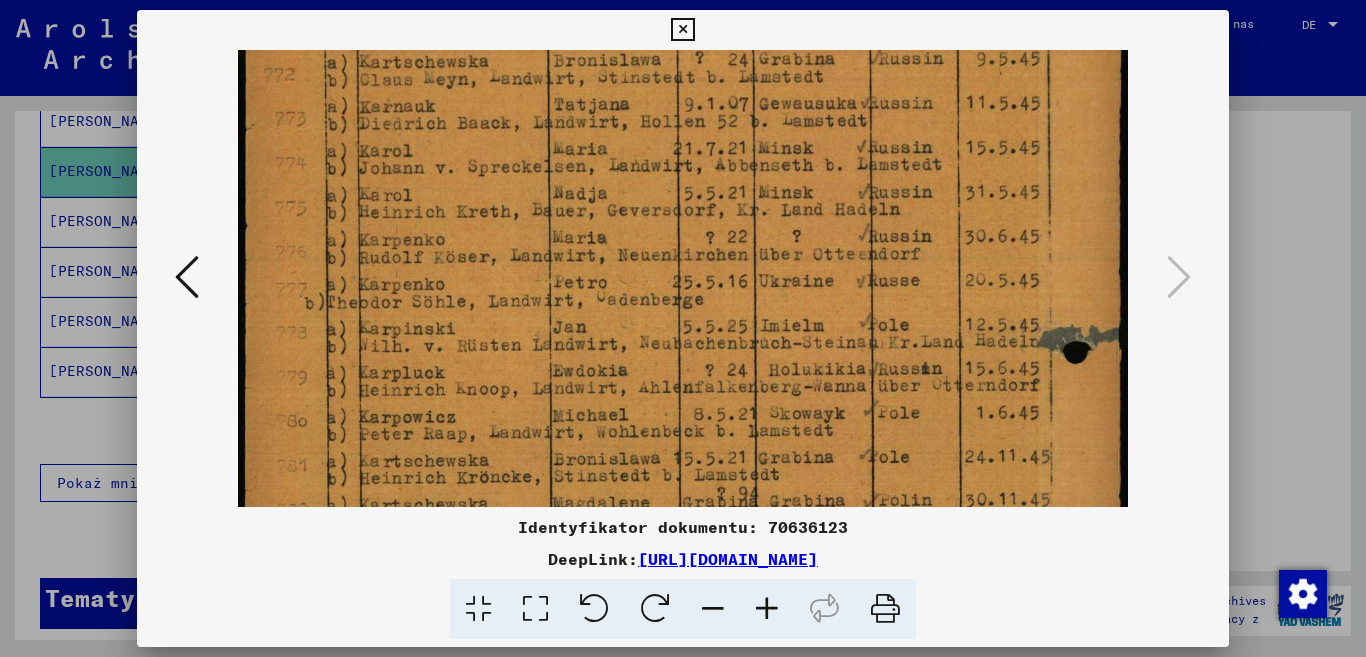 drag, startPoint x: 622, startPoint y: 406, endPoint x: 200, endPoint y: 532, distance: 440.4089 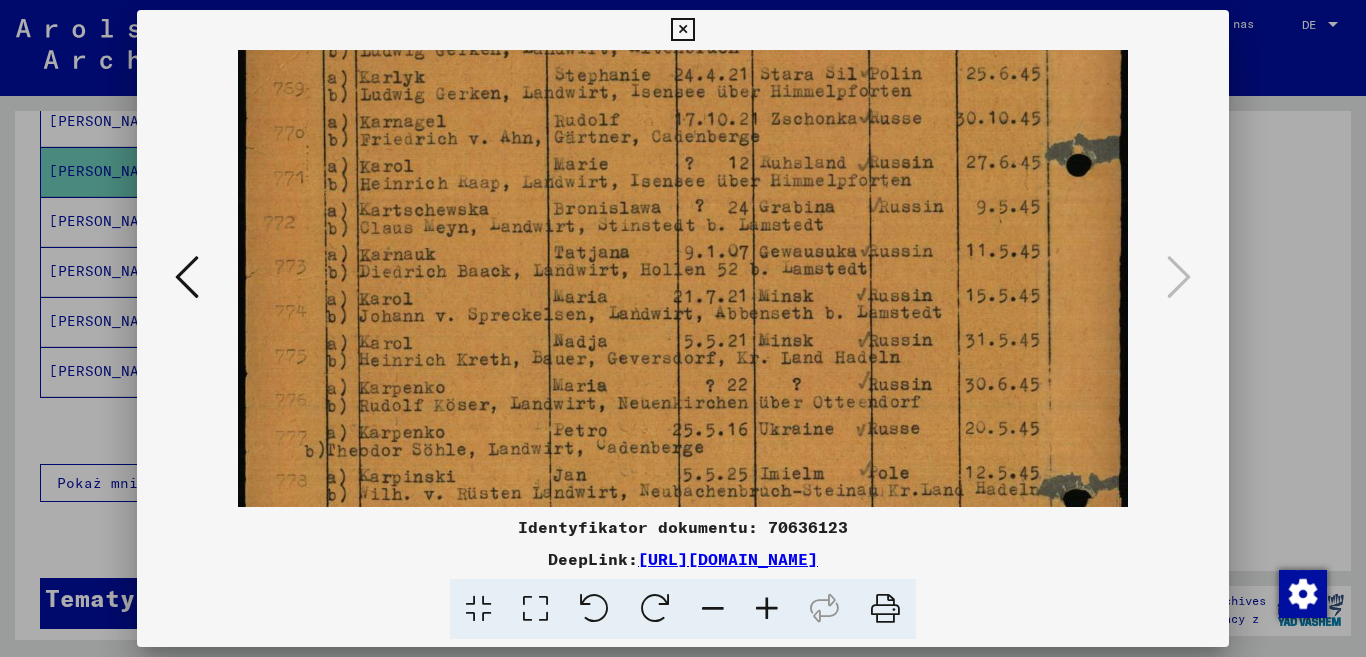 drag, startPoint x: 704, startPoint y: 56, endPoint x: 721, endPoint y: 212, distance: 156.92355 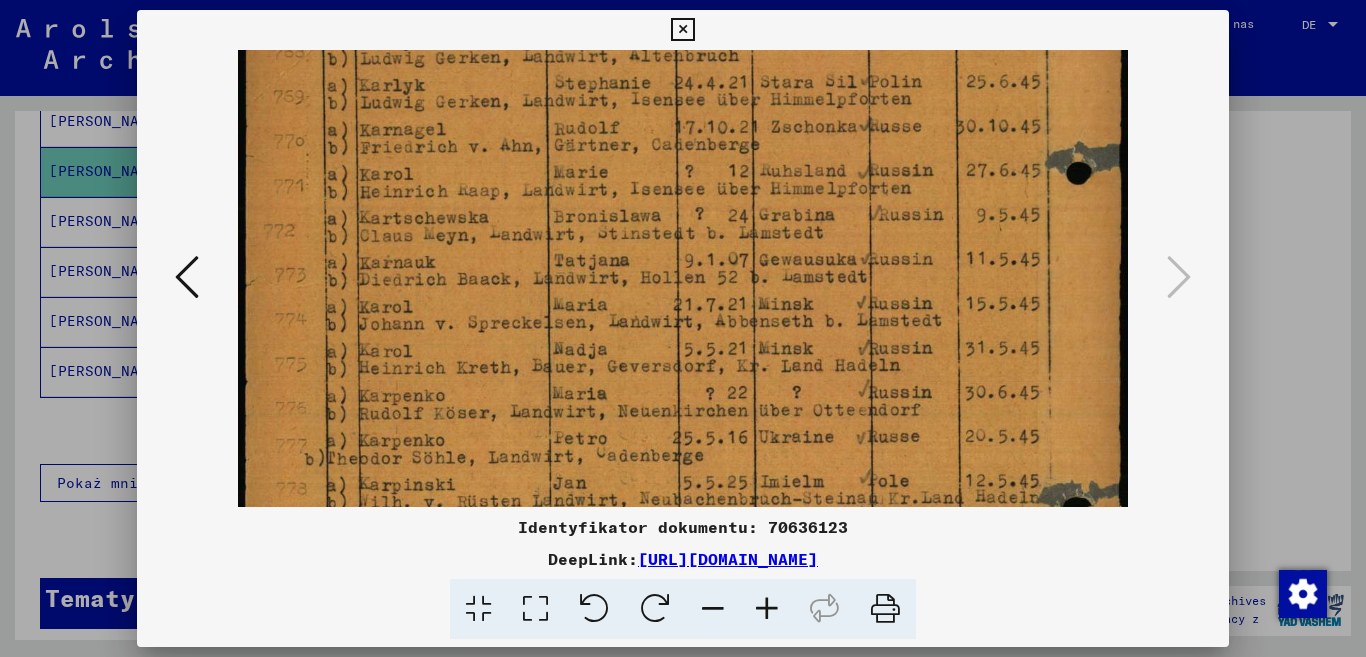 drag, startPoint x: 638, startPoint y: 69, endPoint x: 664, endPoint y: 232, distance: 165.0606 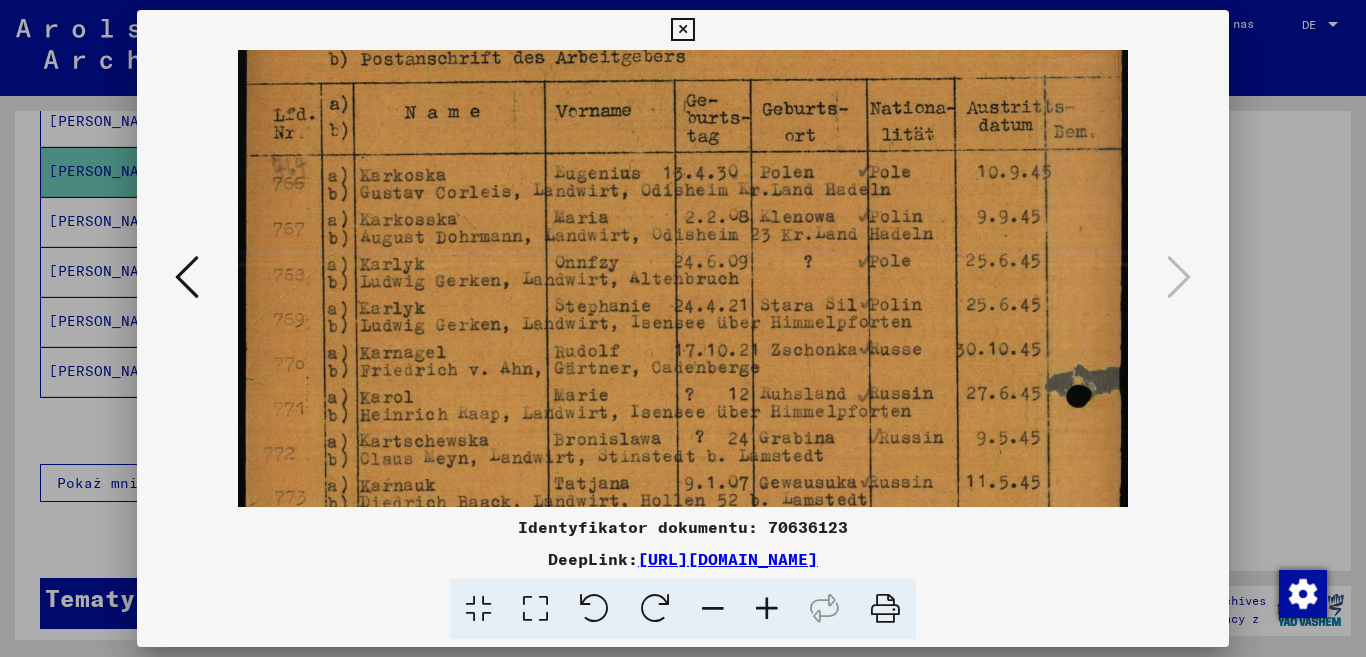 drag, startPoint x: 615, startPoint y: 152, endPoint x: 638, endPoint y: 233, distance: 84.20214 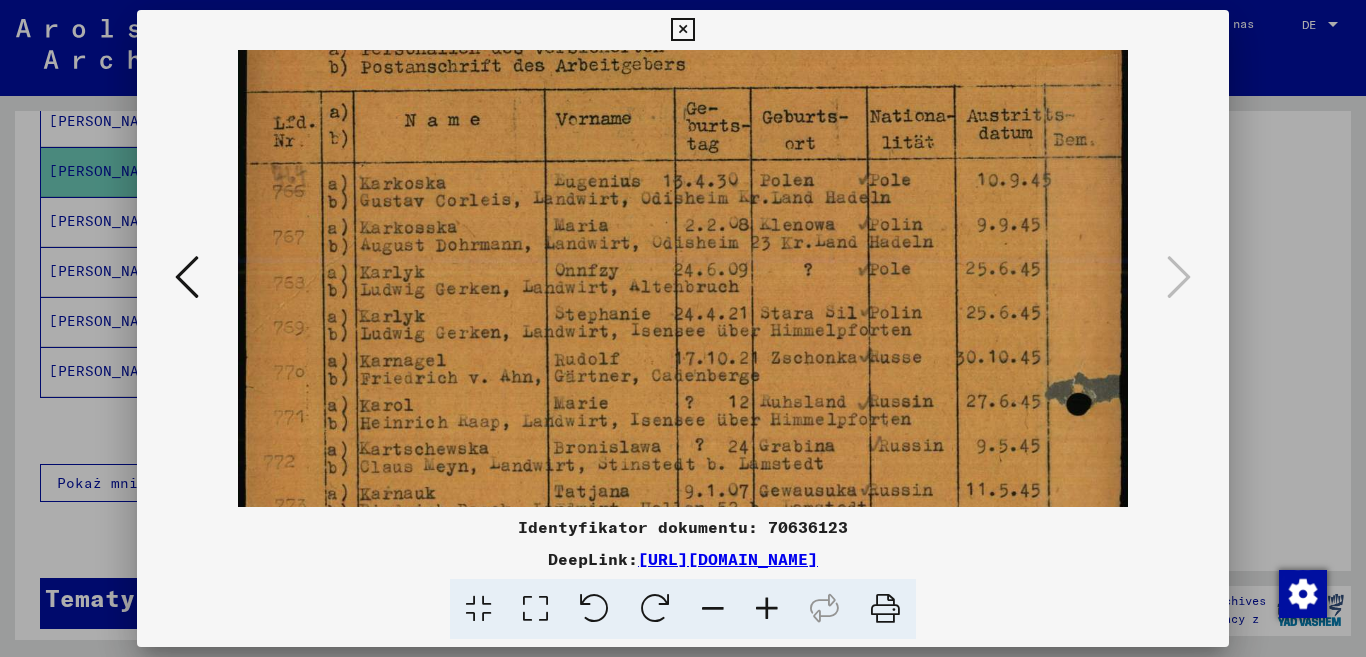 drag, startPoint x: 920, startPoint y: 173, endPoint x: 1011, endPoint y: 164, distance: 91.44397 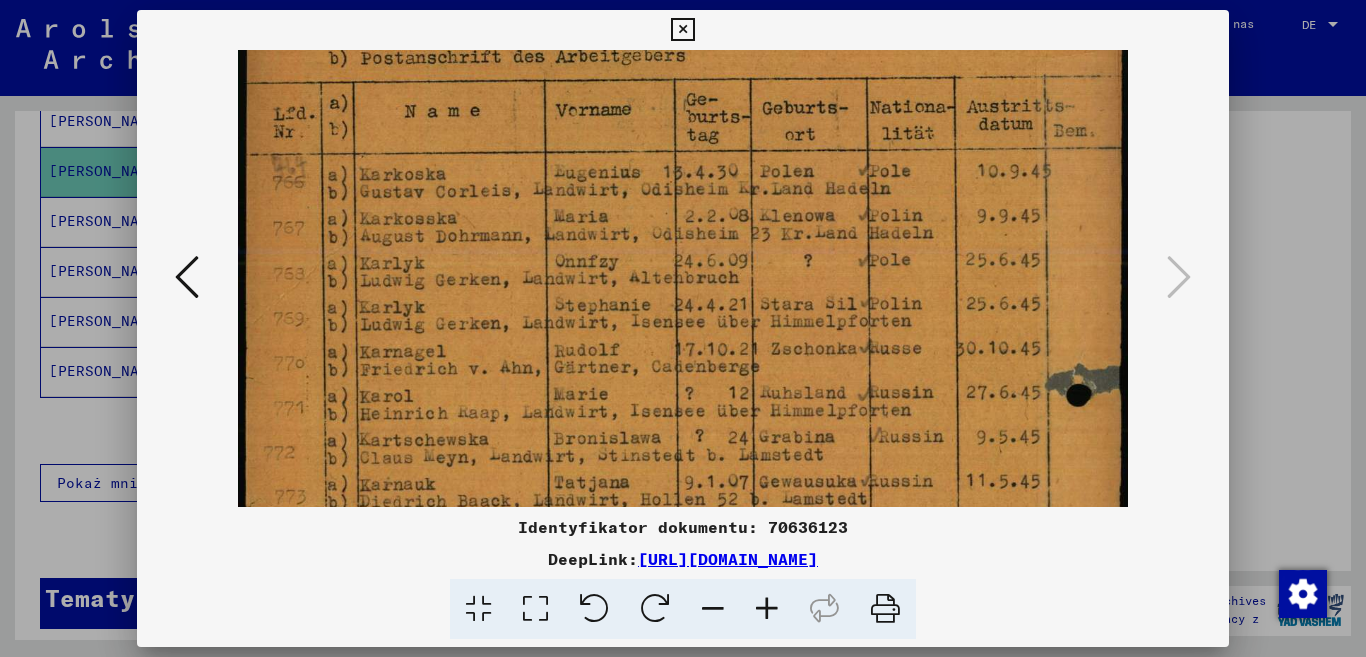 drag, startPoint x: 973, startPoint y: 174, endPoint x: 756, endPoint y: 235, distance: 225.41074 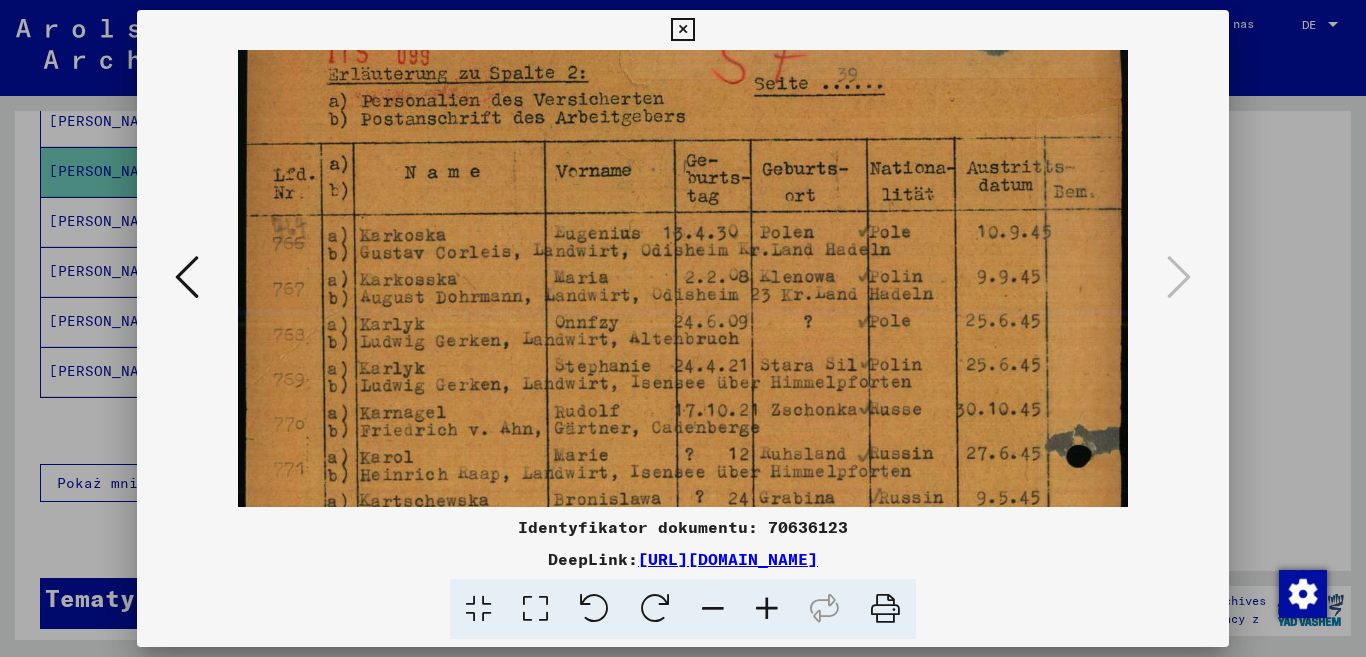 scroll, scrollTop: 0, scrollLeft: 0, axis: both 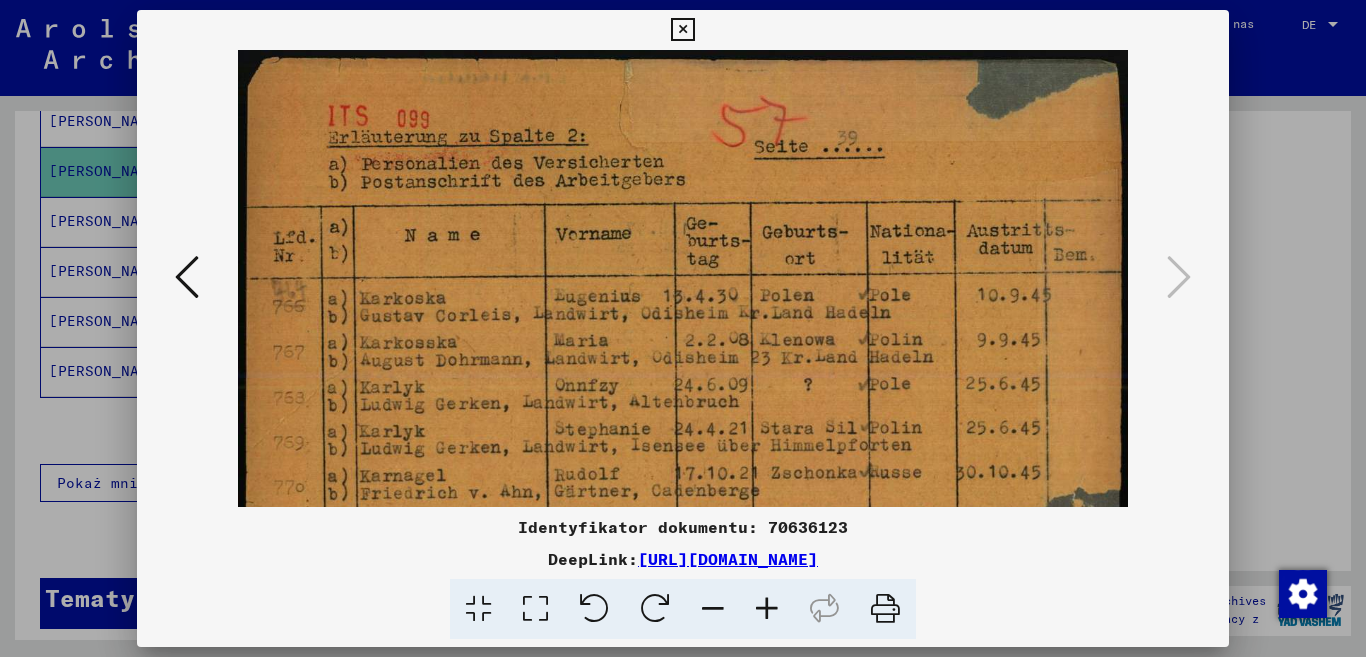 drag, startPoint x: 709, startPoint y: 86, endPoint x: 728, endPoint y: 246, distance: 161.12418 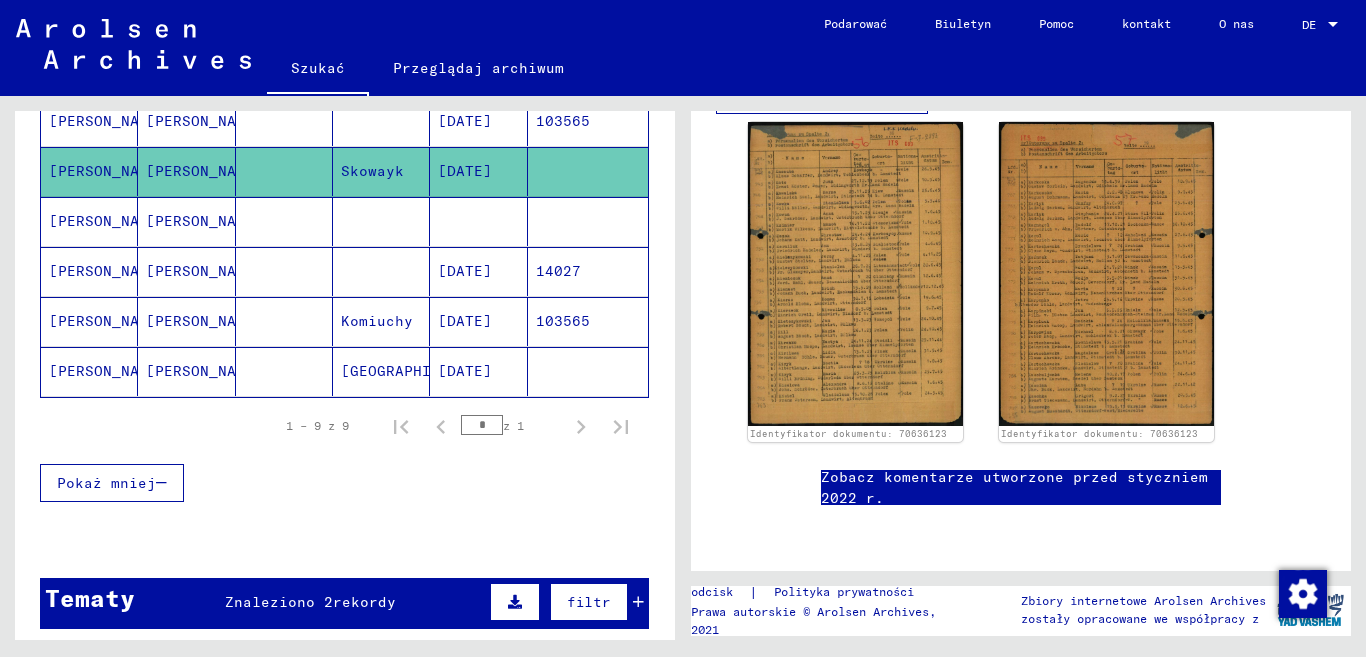 scroll, scrollTop: 3, scrollLeft: 0, axis: vertical 